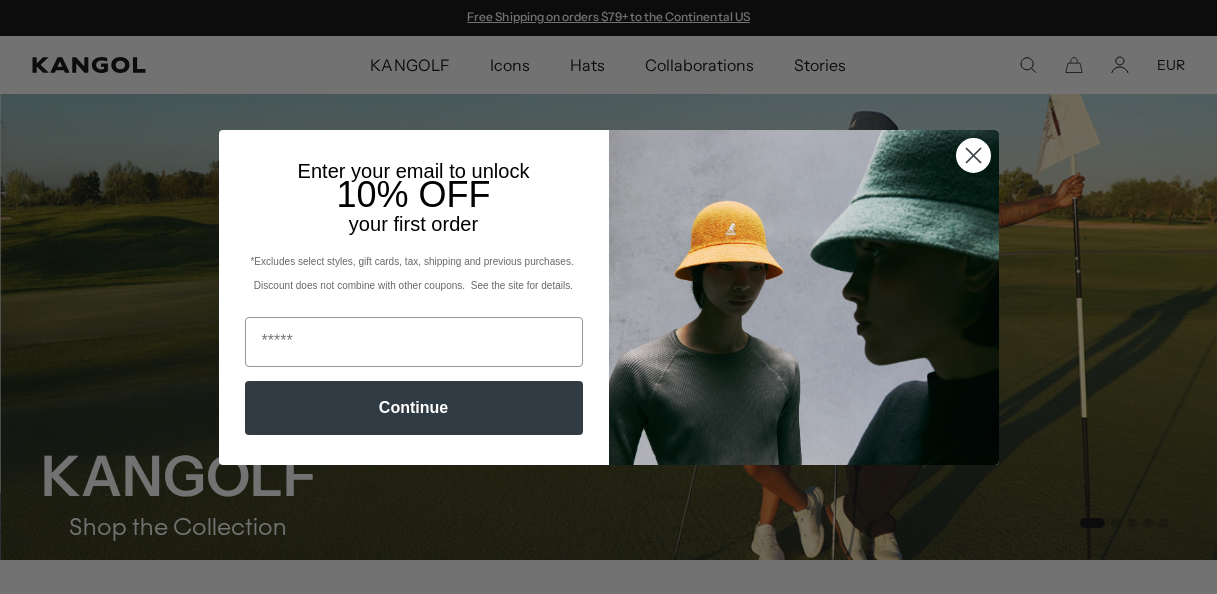 scroll, scrollTop: 92, scrollLeft: 0, axis: vertical 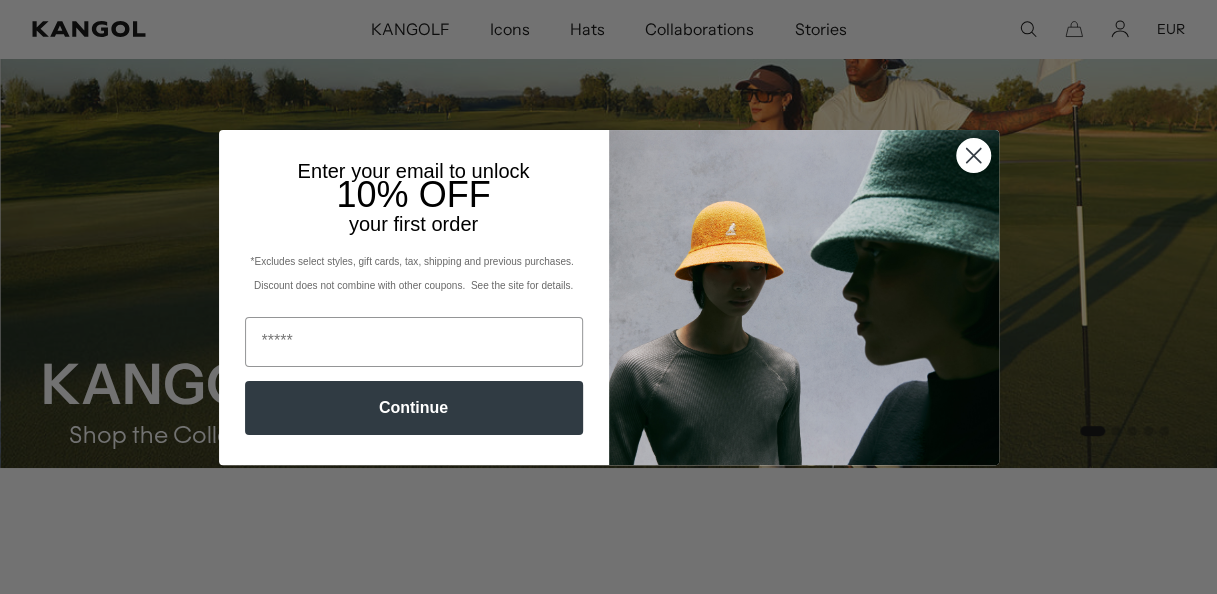 click 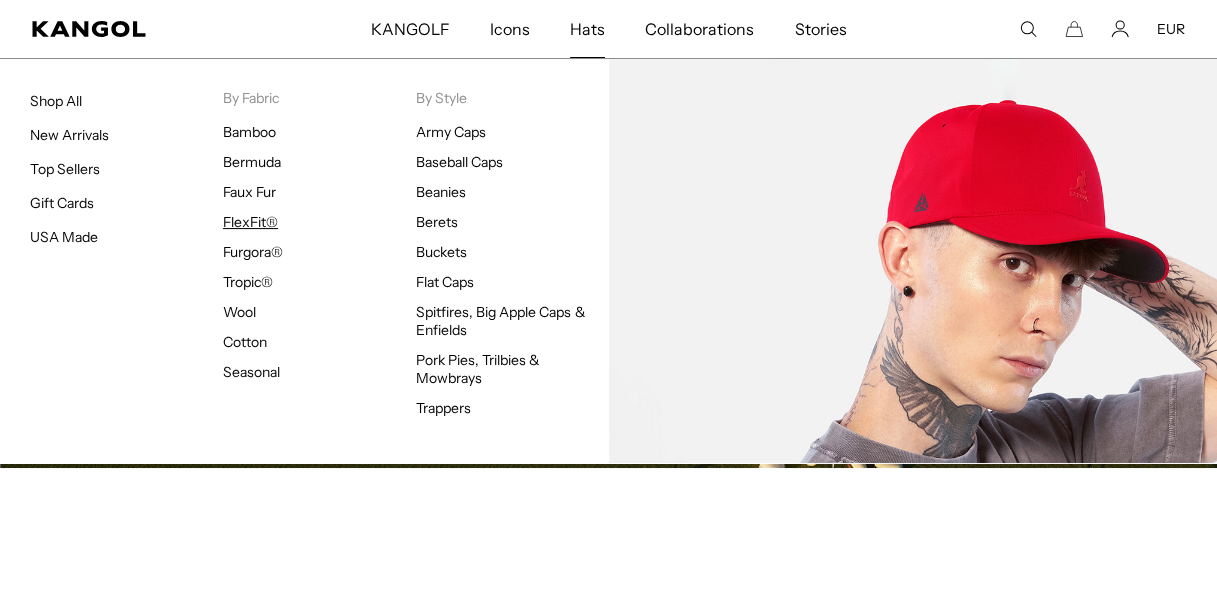 scroll, scrollTop: 0, scrollLeft: 0, axis: both 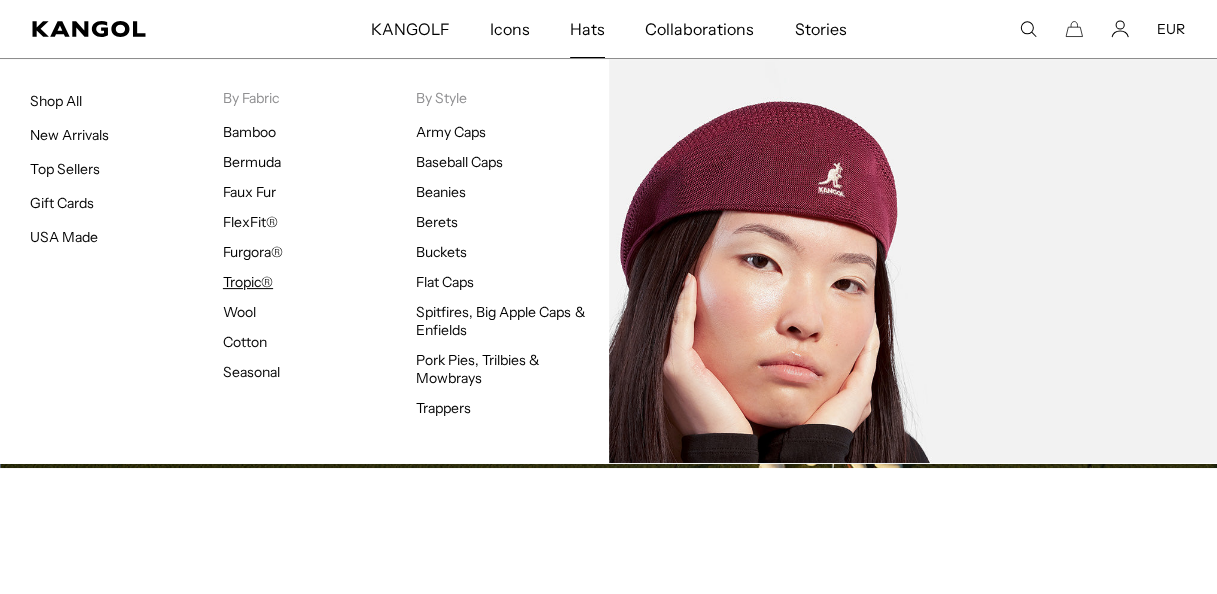 click on "Tropic®" at bounding box center [248, 282] 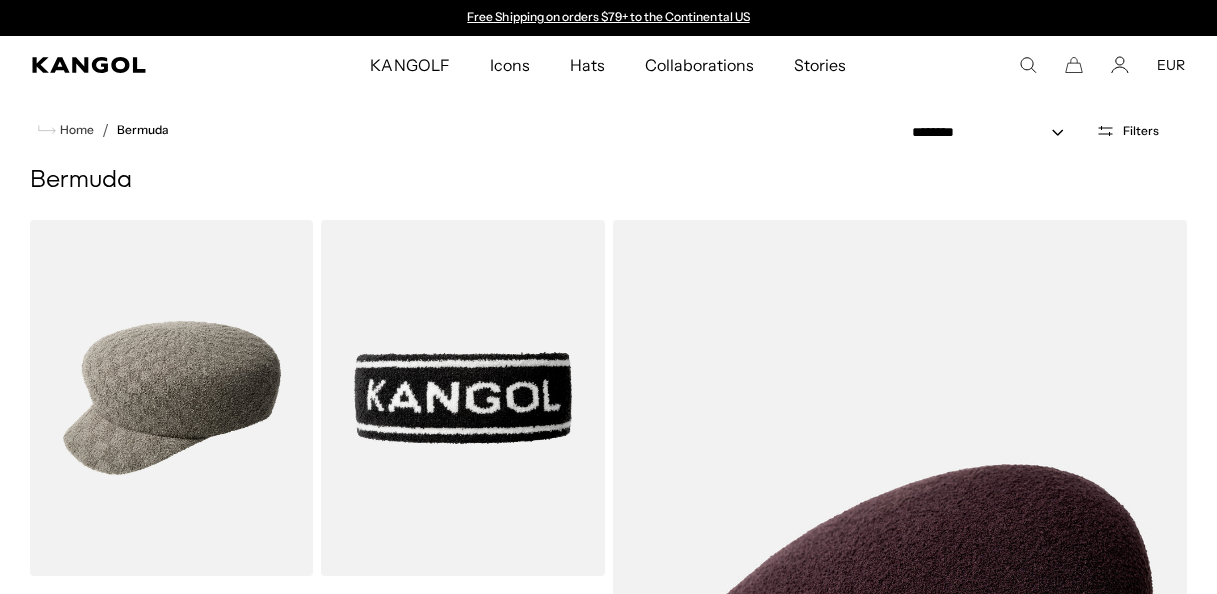 scroll, scrollTop: 0, scrollLeft: 0, axis: both 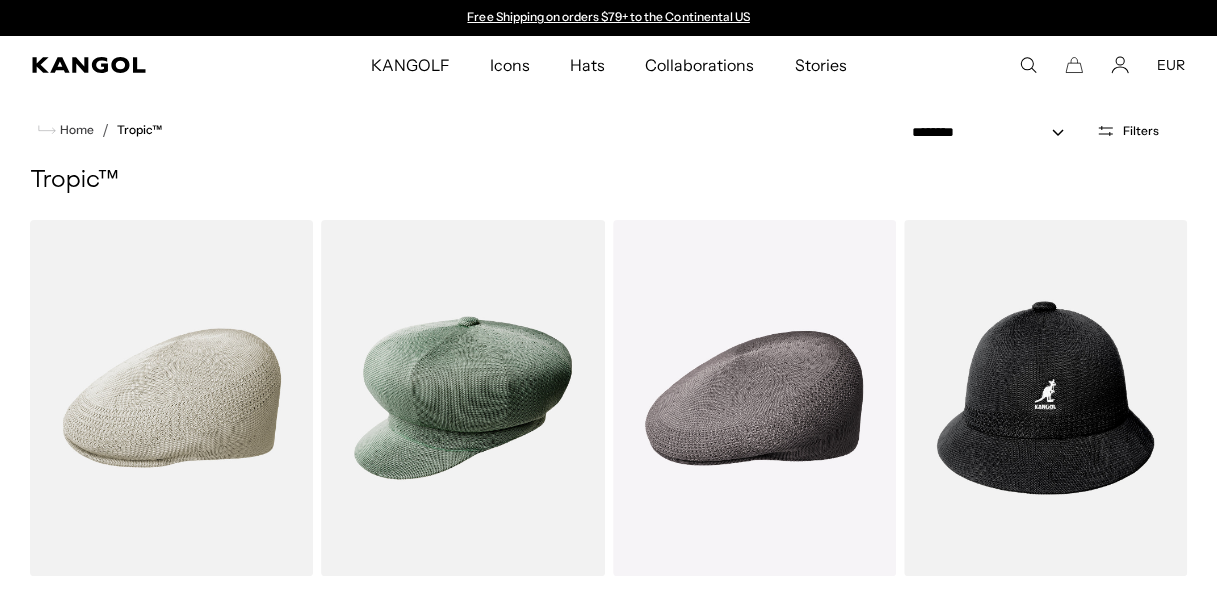 click 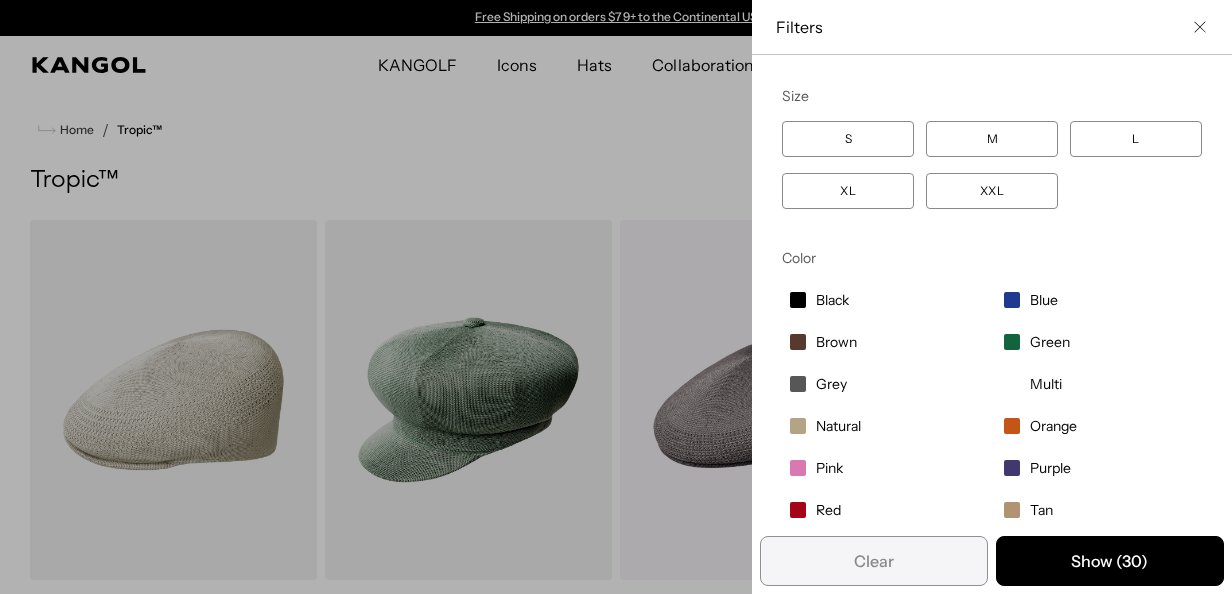 scroll, scrollTop: 0, scrollLeft: 0, axis: both 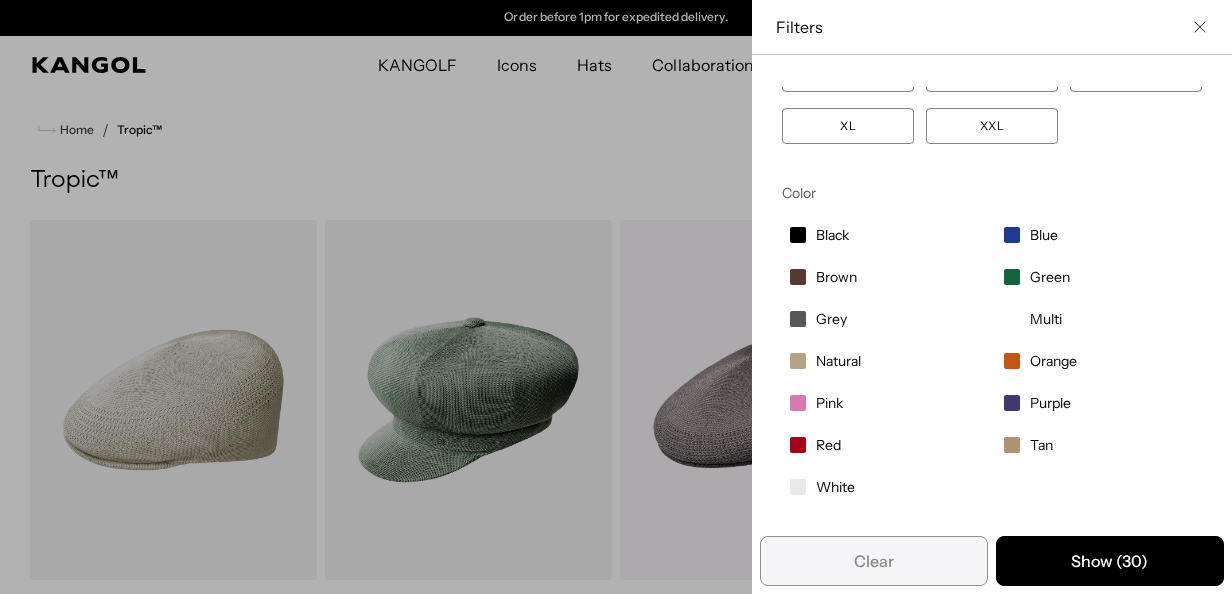 click at bounding box center [616, 297] 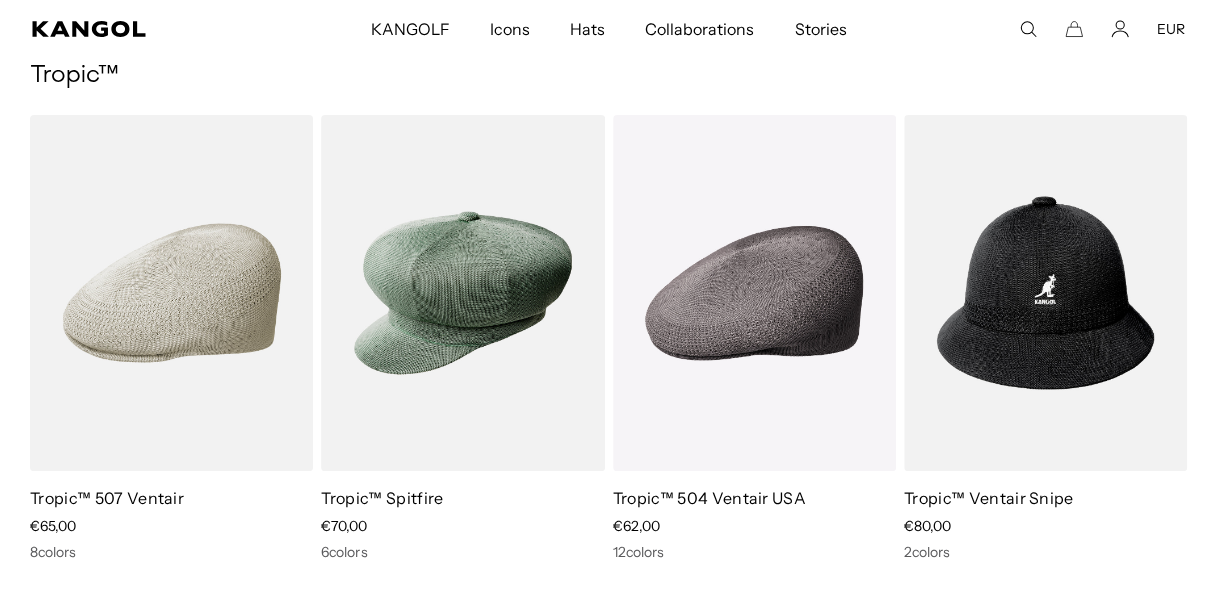 scroll, scrollTop: 135, scrollLeft: 0, axis: vertical 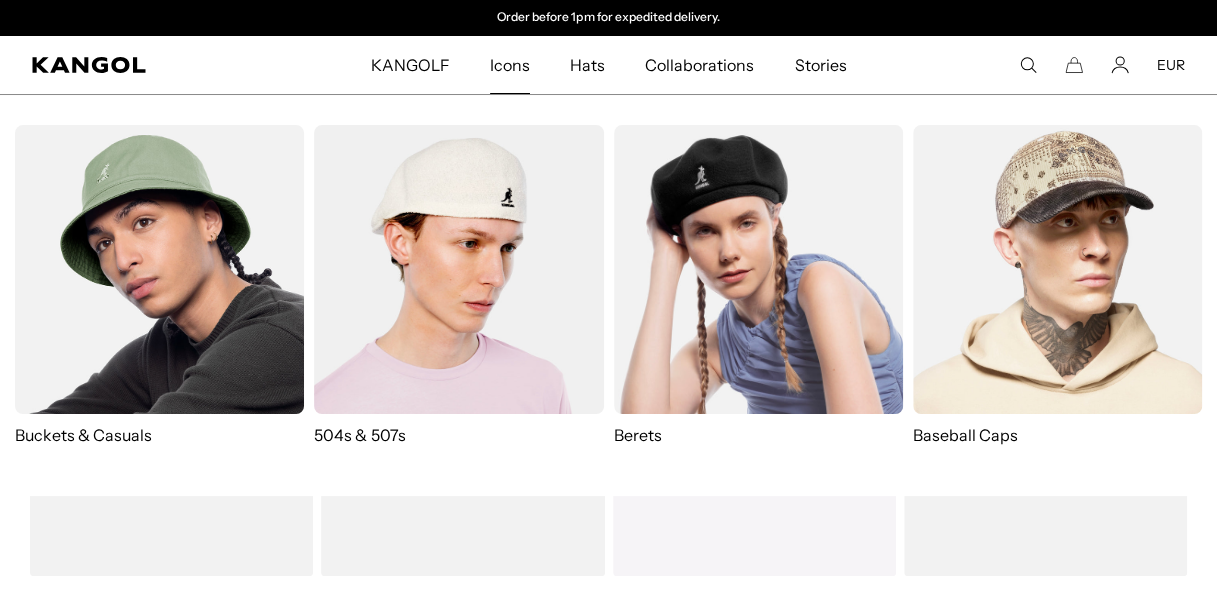 click at bounding box center [458, 269] 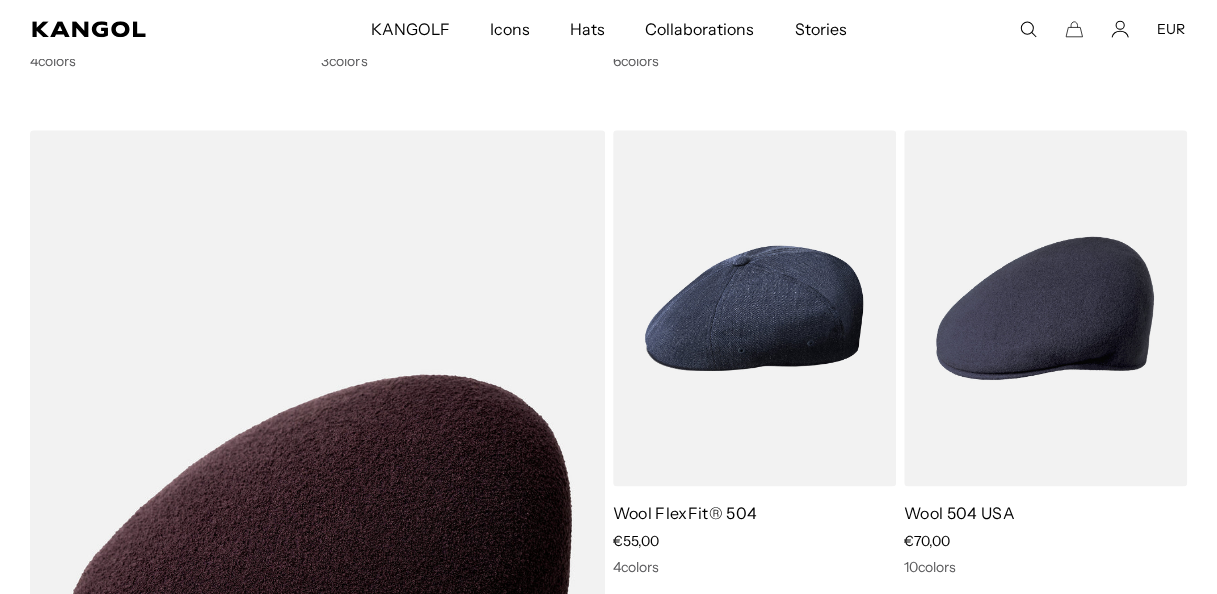 scroll, scrollTop: 1074, scrollLeft: 0, axis: vertical 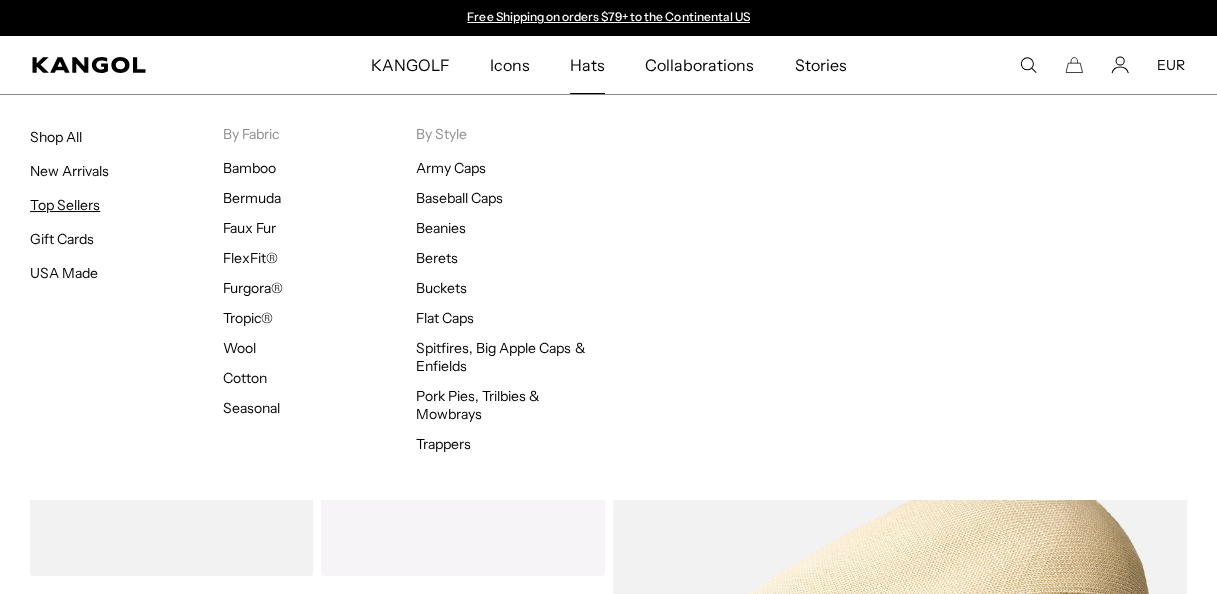 click on "Top Sellers" at bounding box center (65, 205) 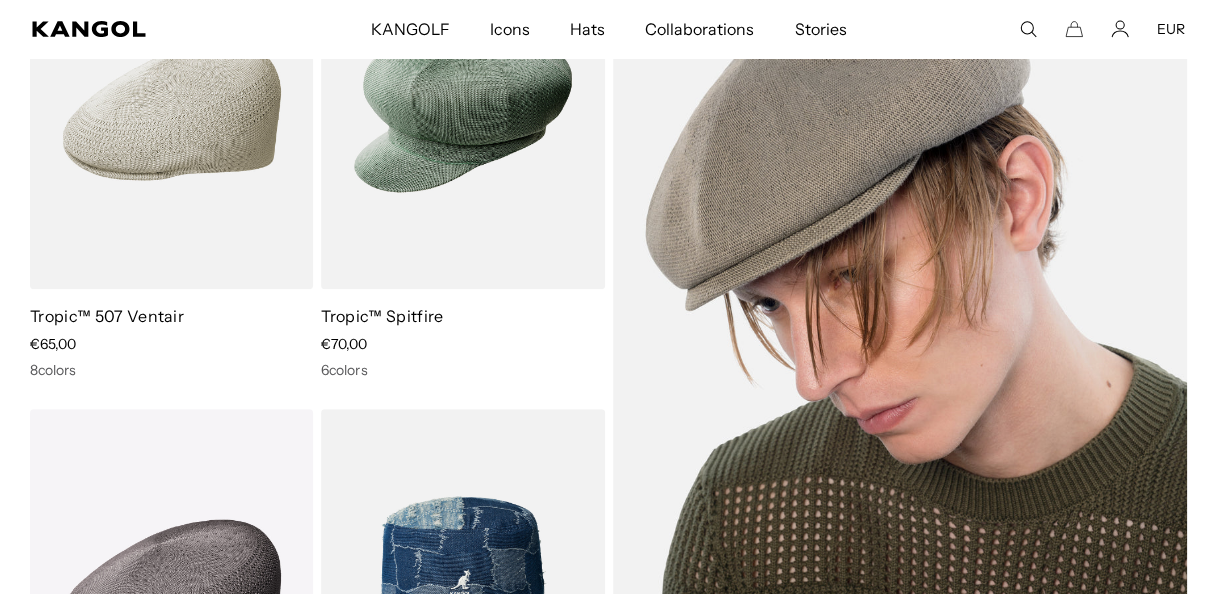 scroll, scrollTop: 631, scrollLeft: 0, axis: vertical 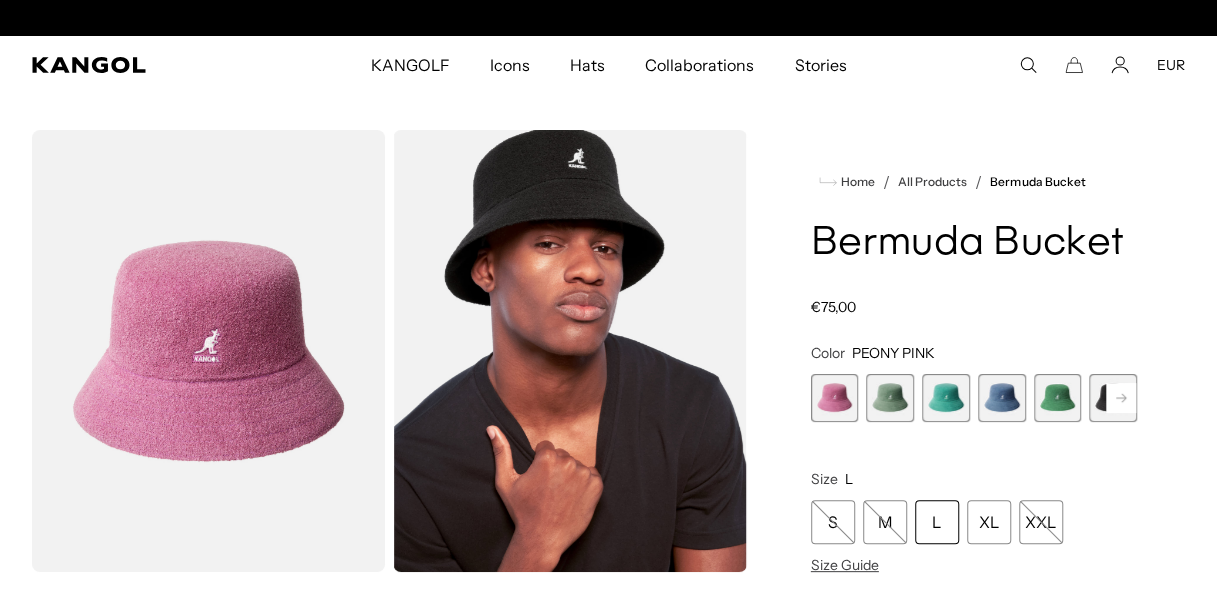 click at bounding box center (890, 398) 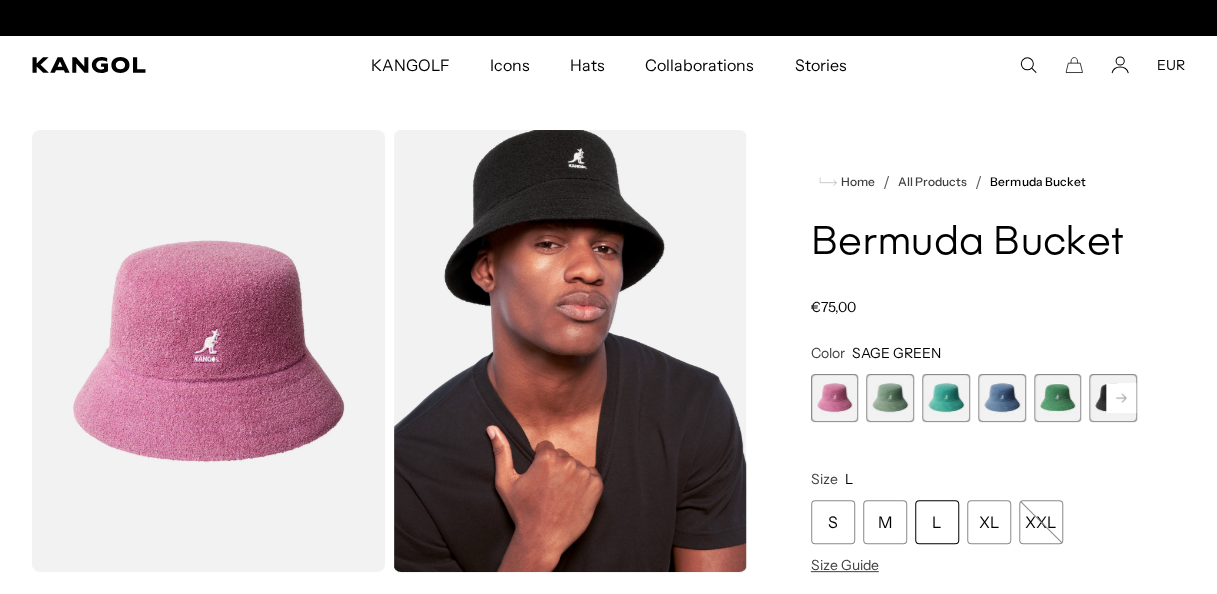 scroll, scrollTop: 0, scrollLeft: 0, axis: both 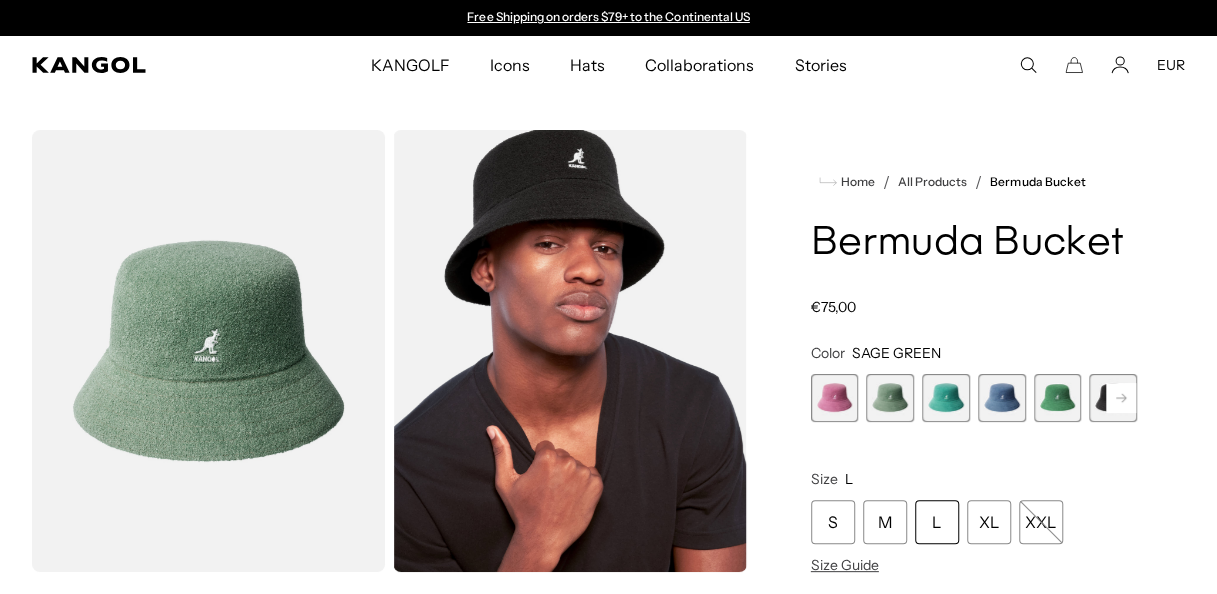 click at bounding box center [946, 398] 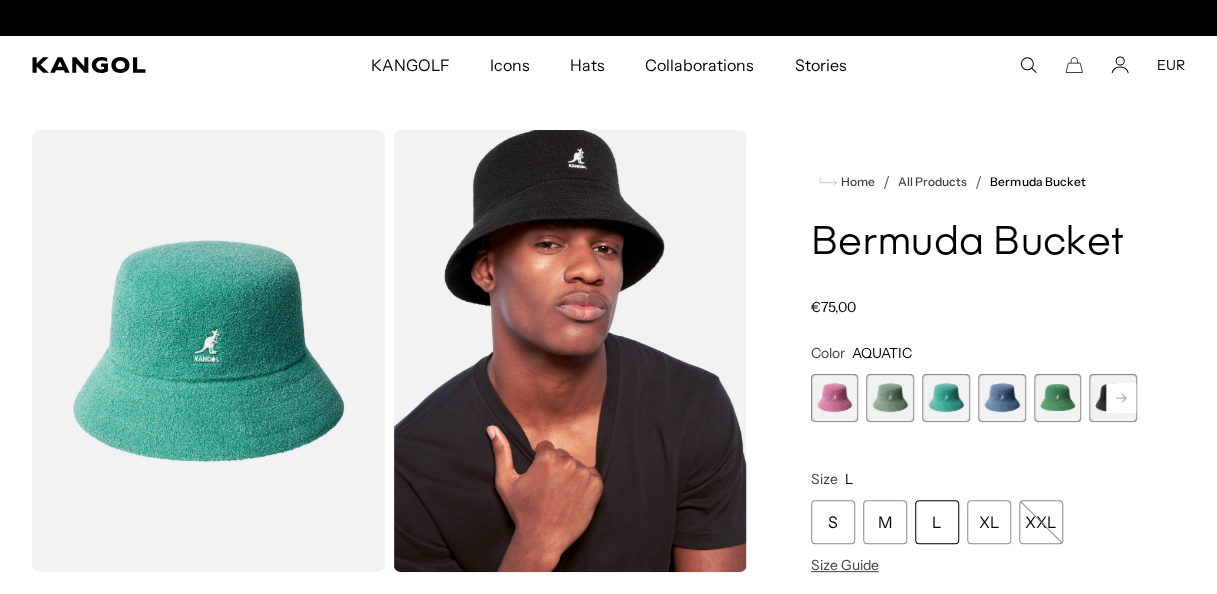 scroll, scrollTop: 0, scrollLeft: 412, axis: horizontal 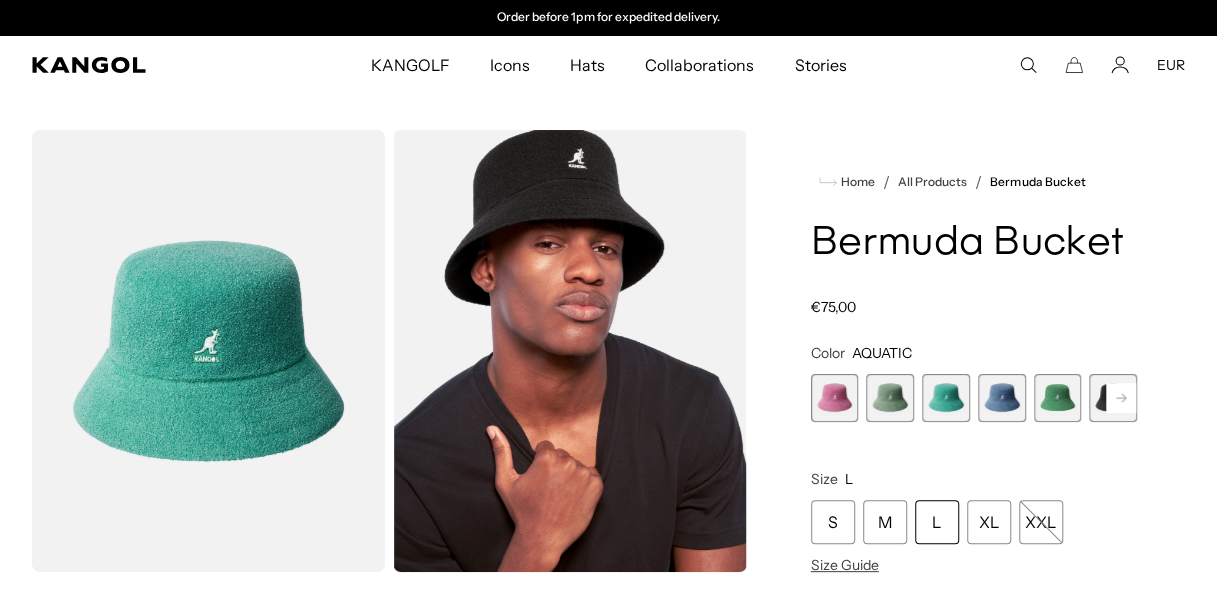 click at bounding box center [1002, 398] 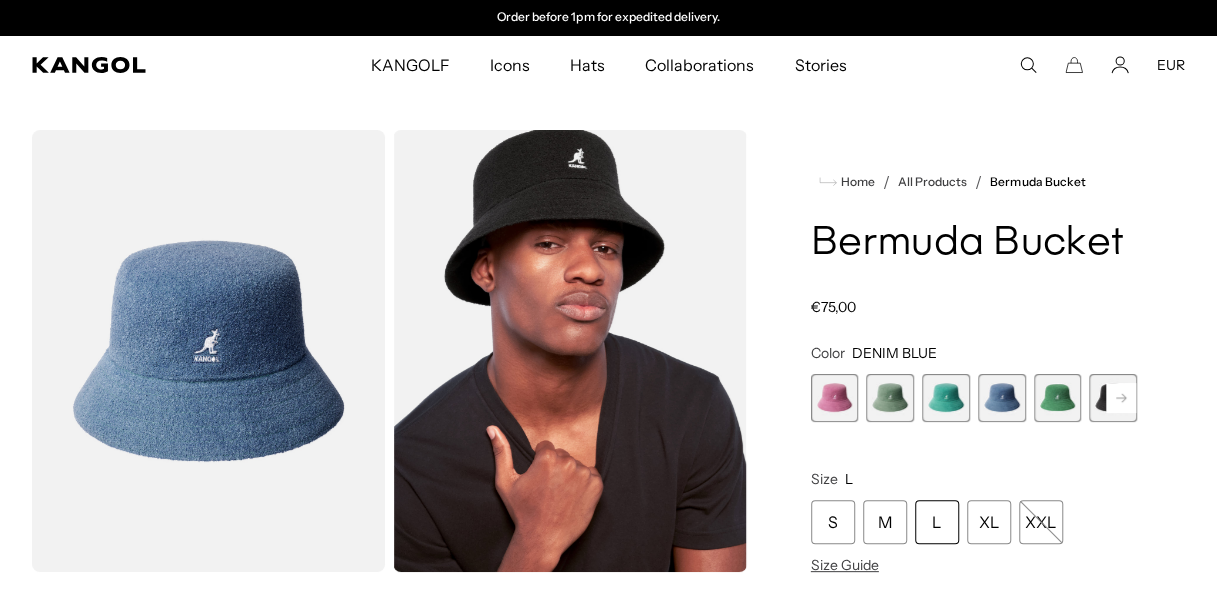 click 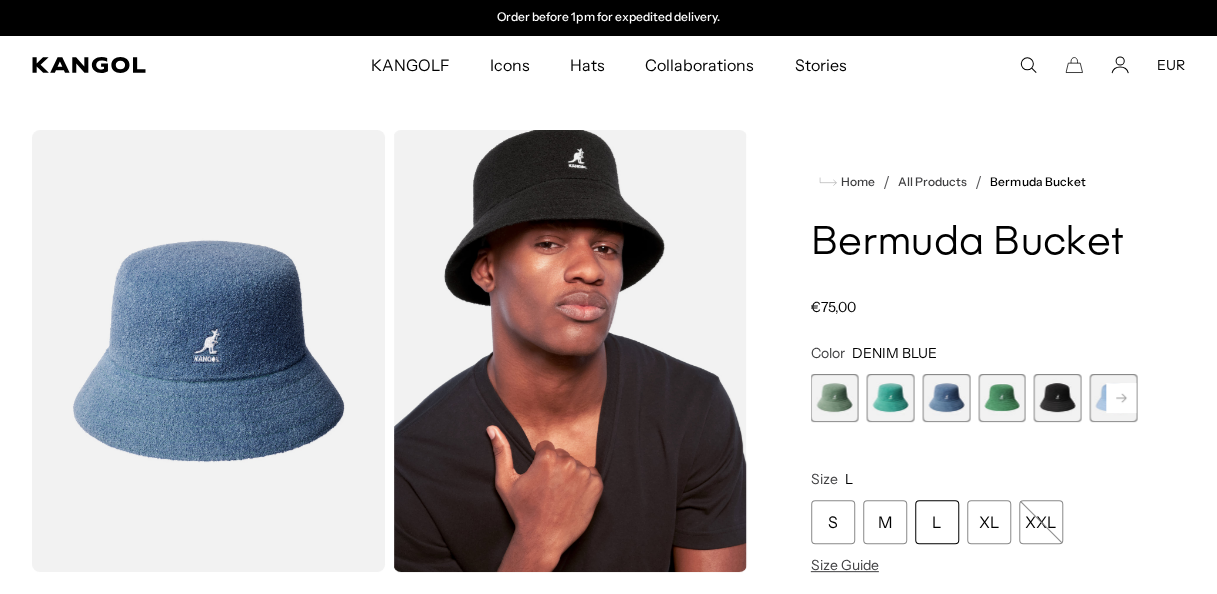click 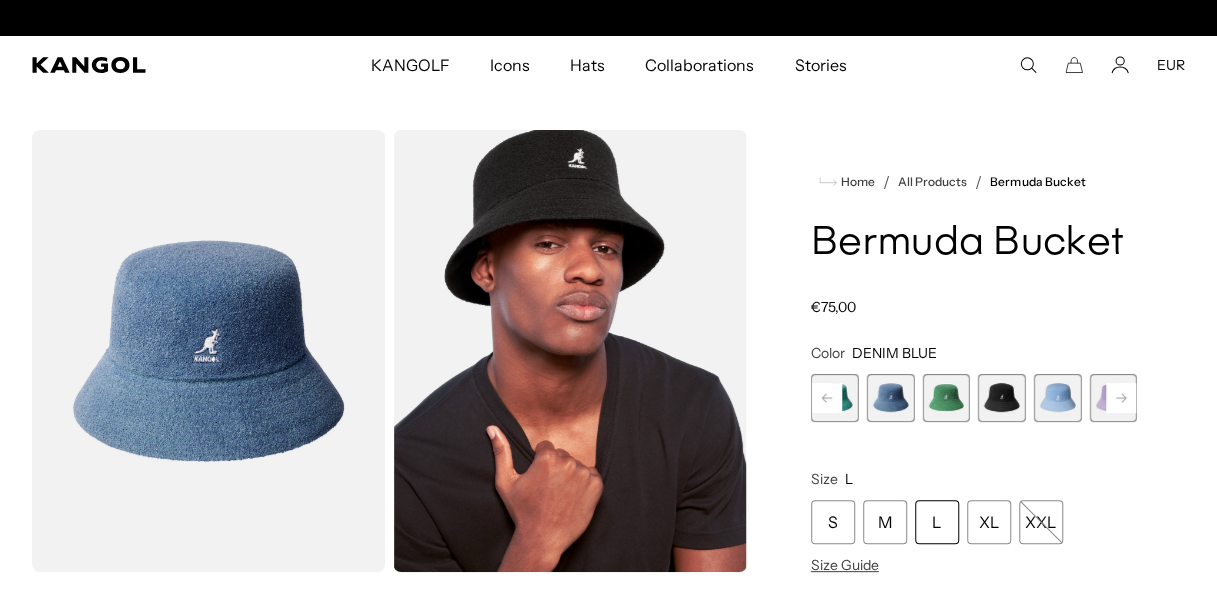 scroll, scrollTop: 0, scrollLeft: 0, axis: both 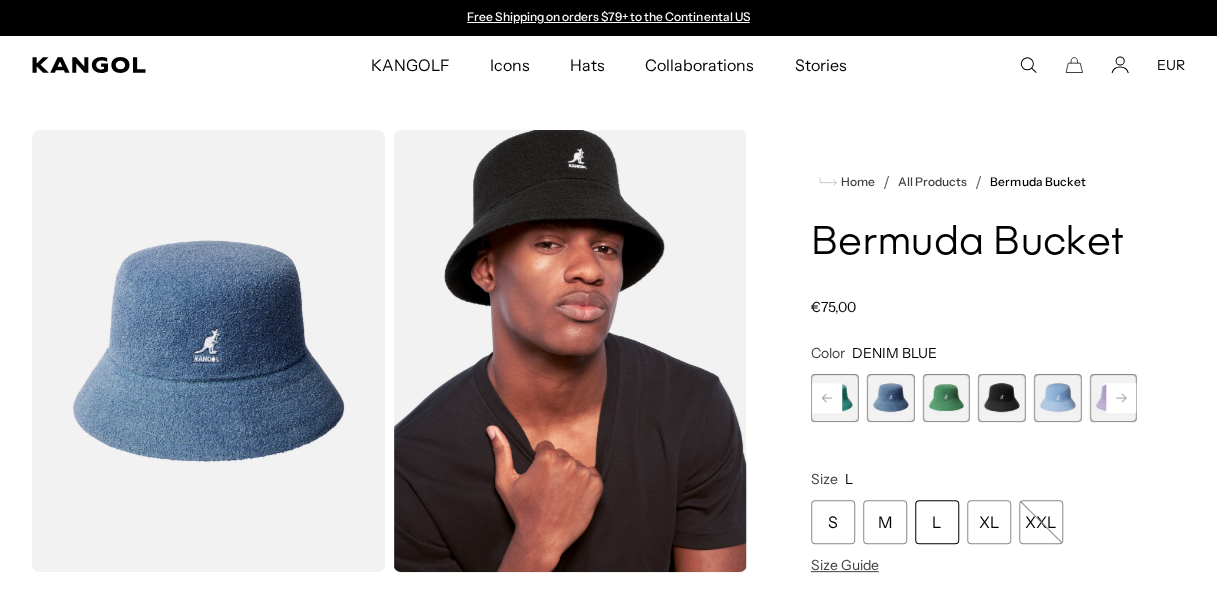 click 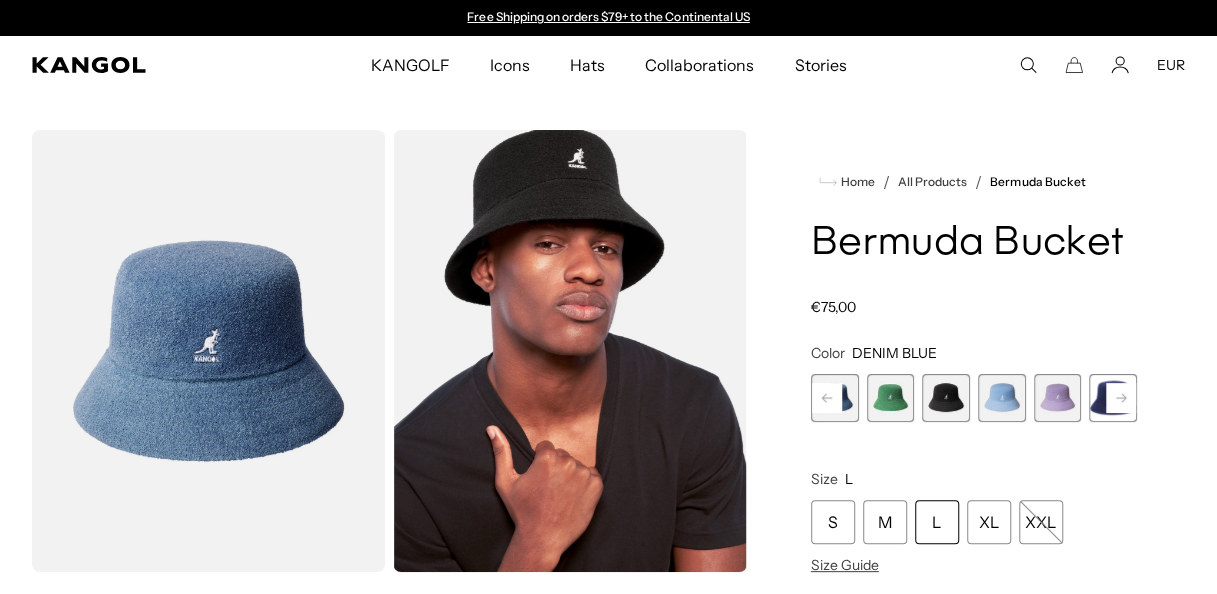 click 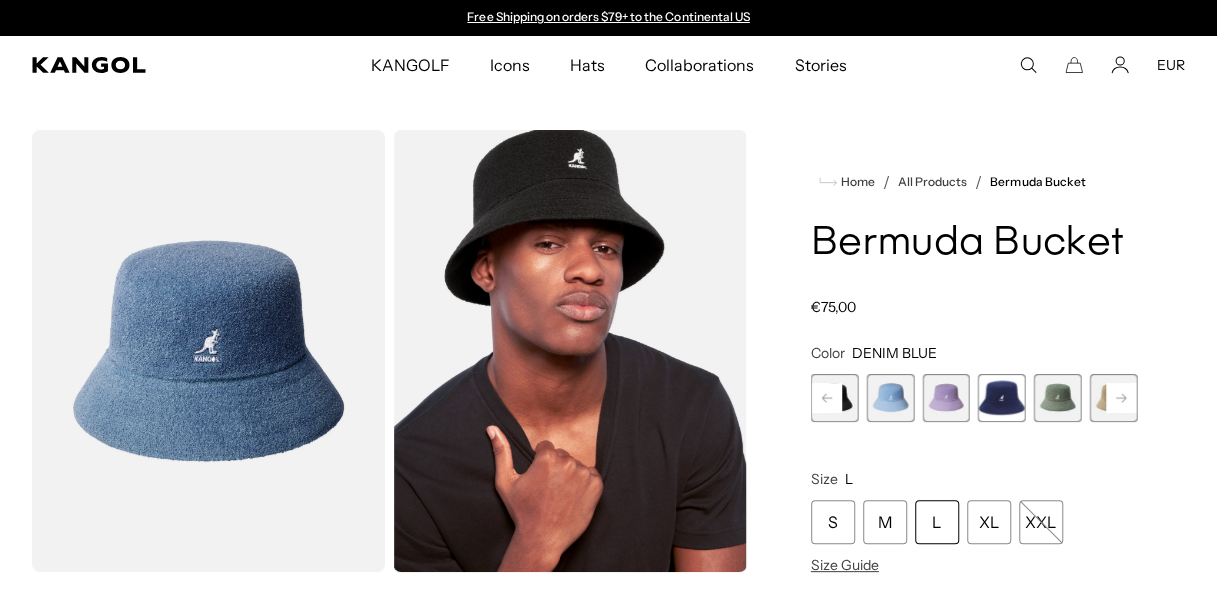 click 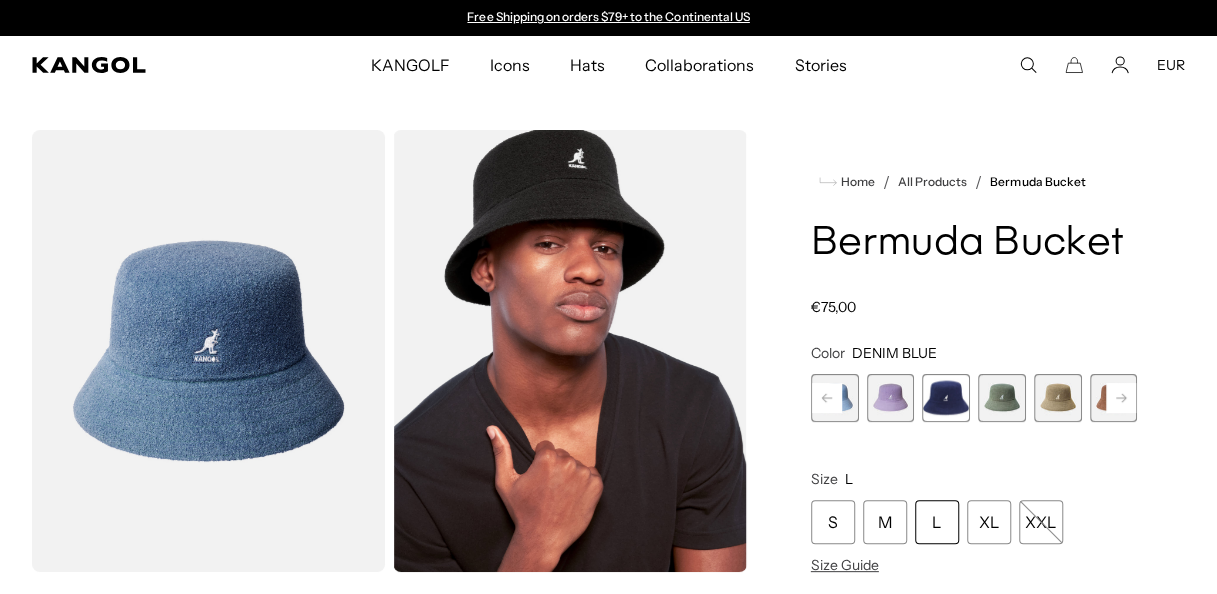 click 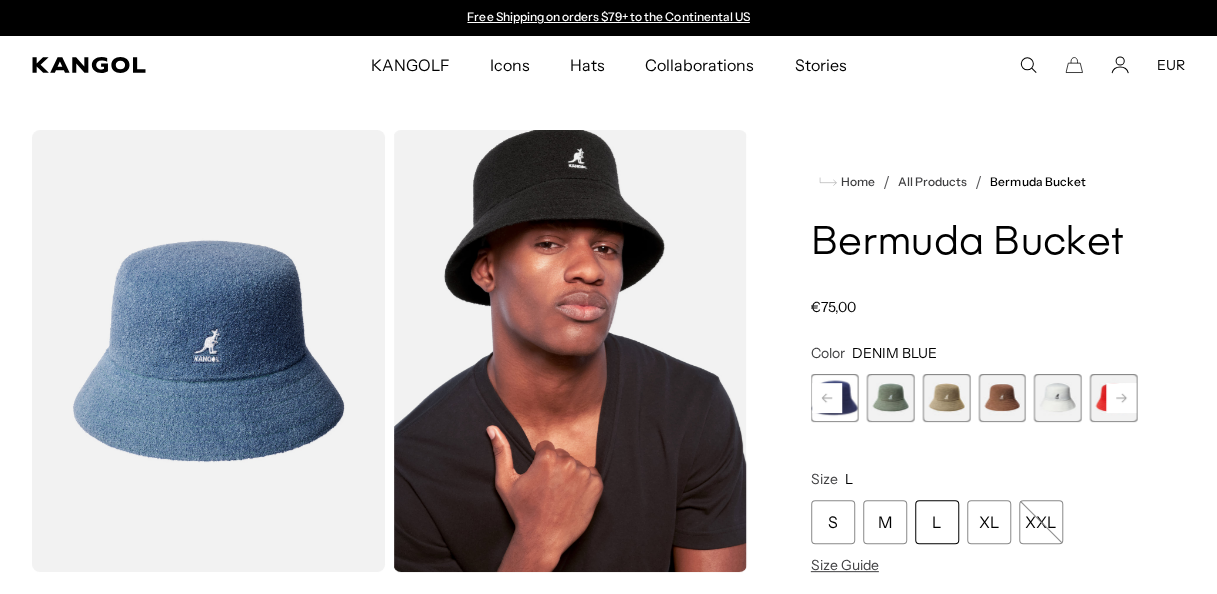 click 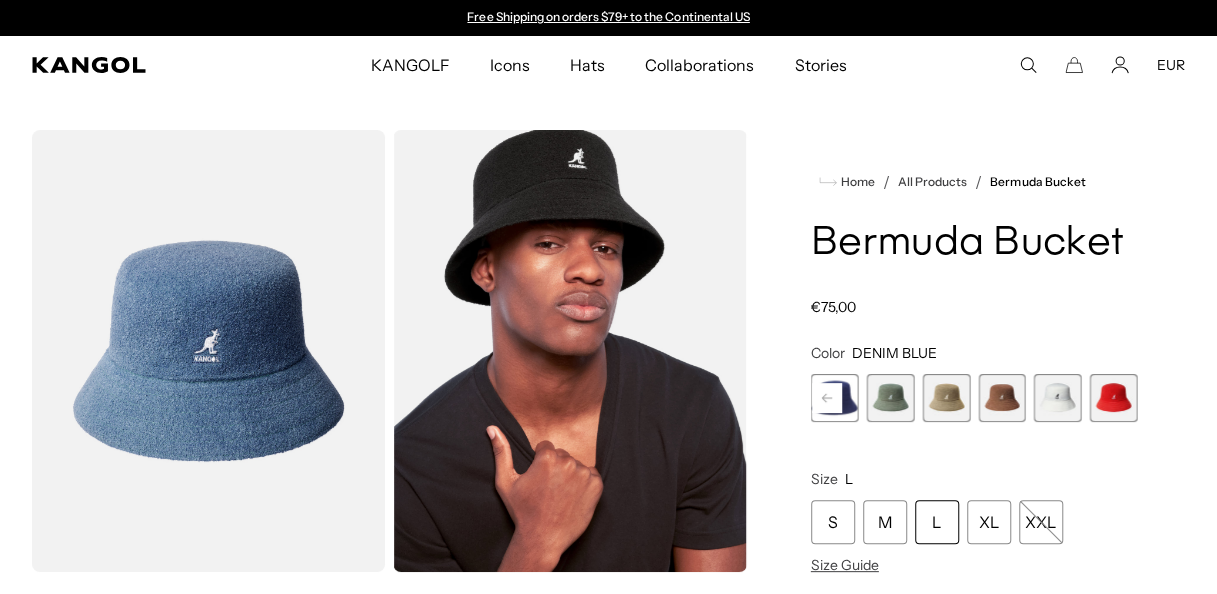 click at bounding box center (1113, 398) 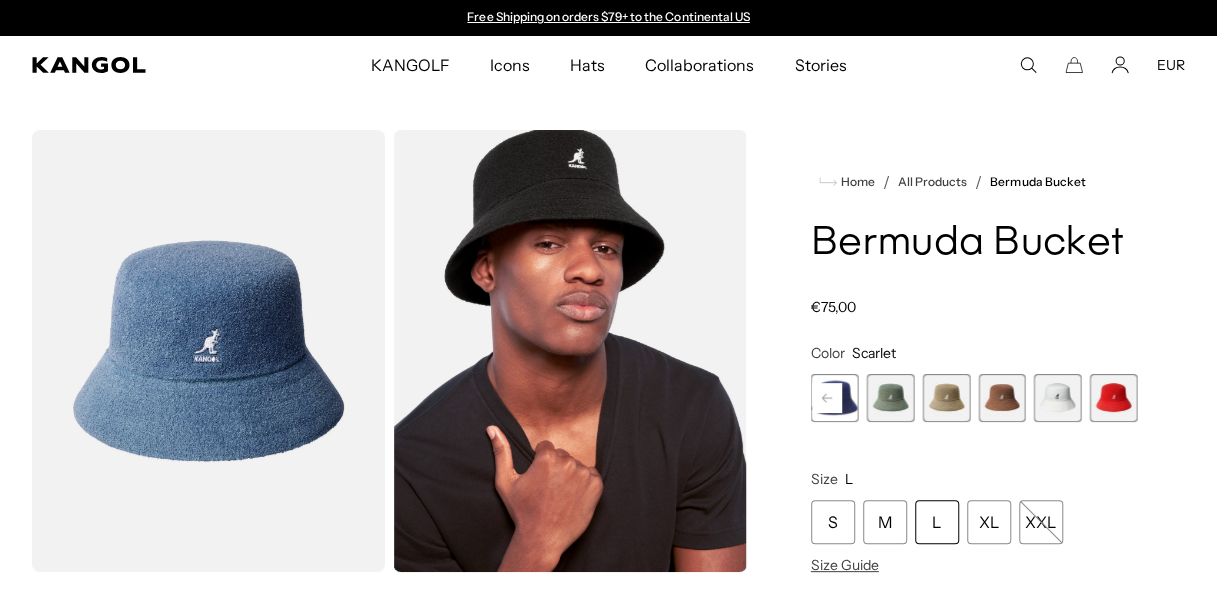 click at bounding box center [1113, 398] 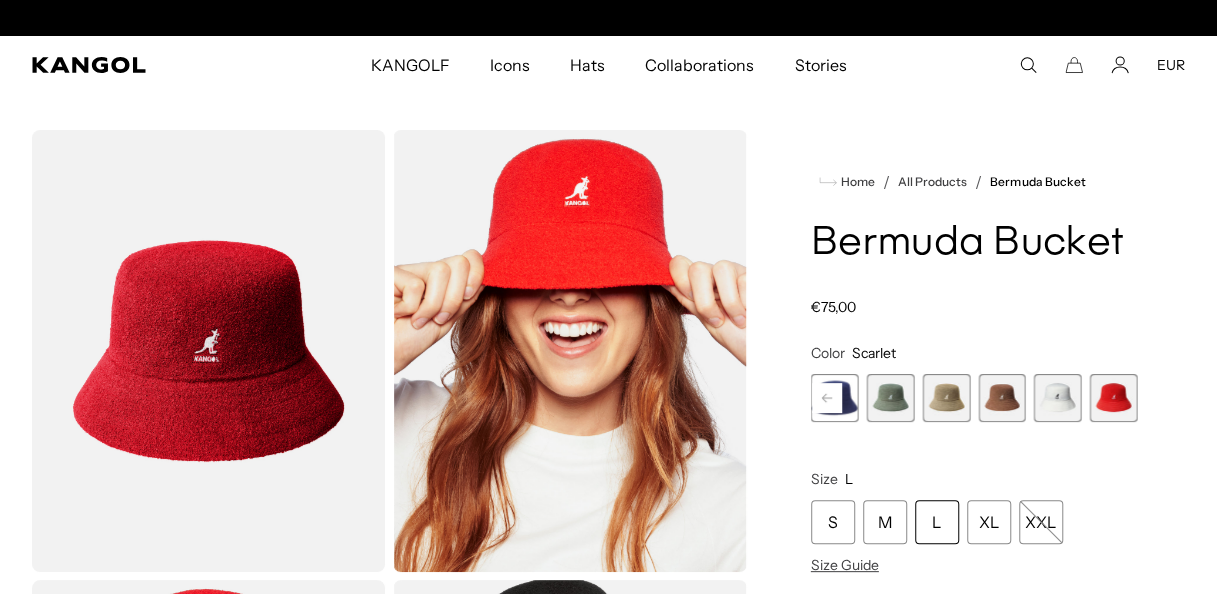 scroll, scrollTop: 0, scrollLeft: 412, axis: horizontal 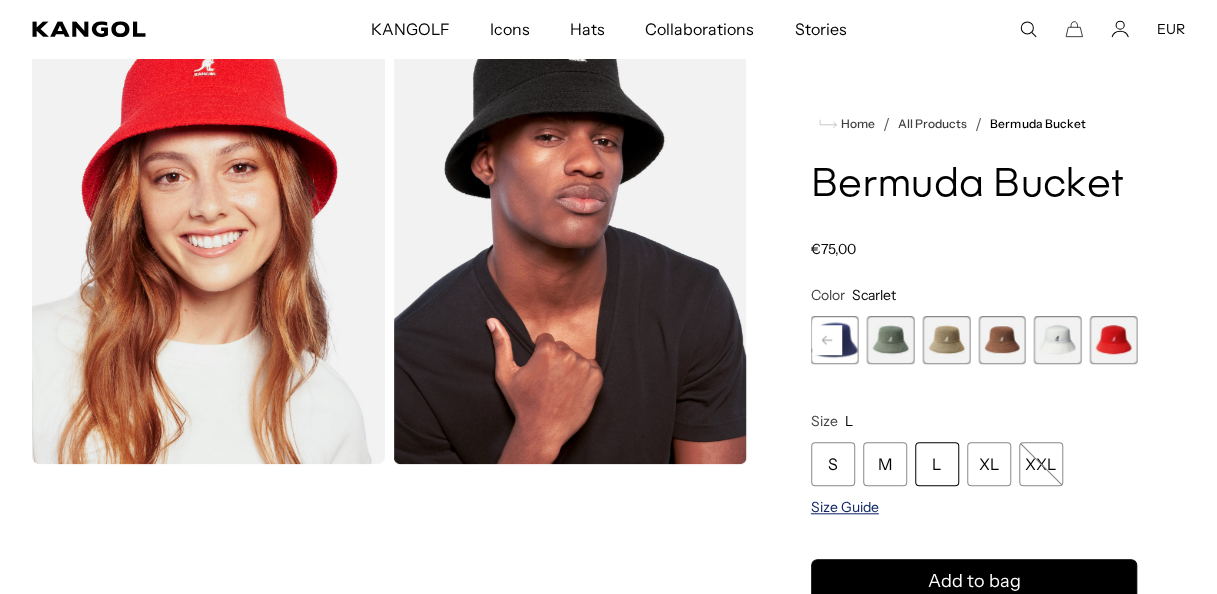 click on "Size Guide" at bounding box center [845, 507] 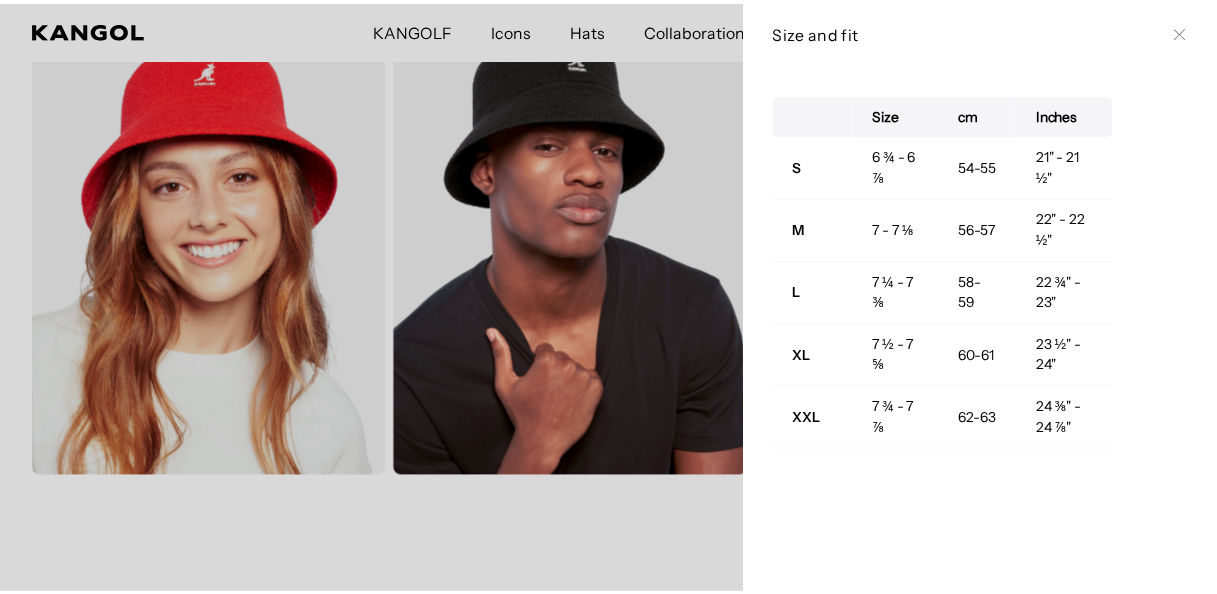 scroll, scrollTop: 0, scrollLeft: 0, axis: both 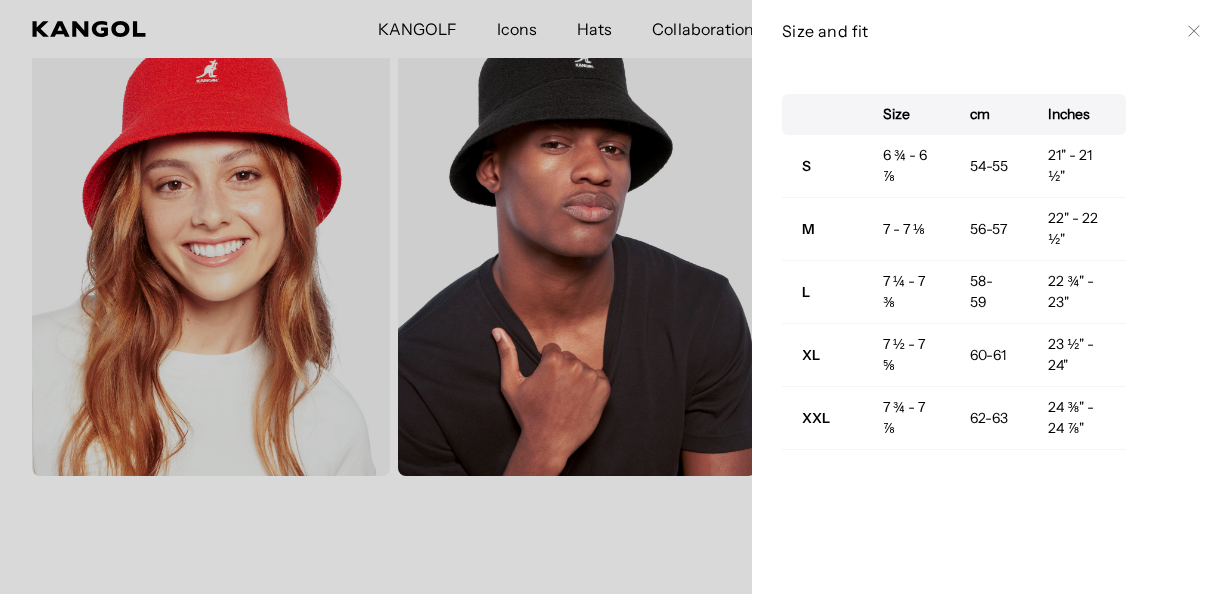click at bounding box center (616, 297) 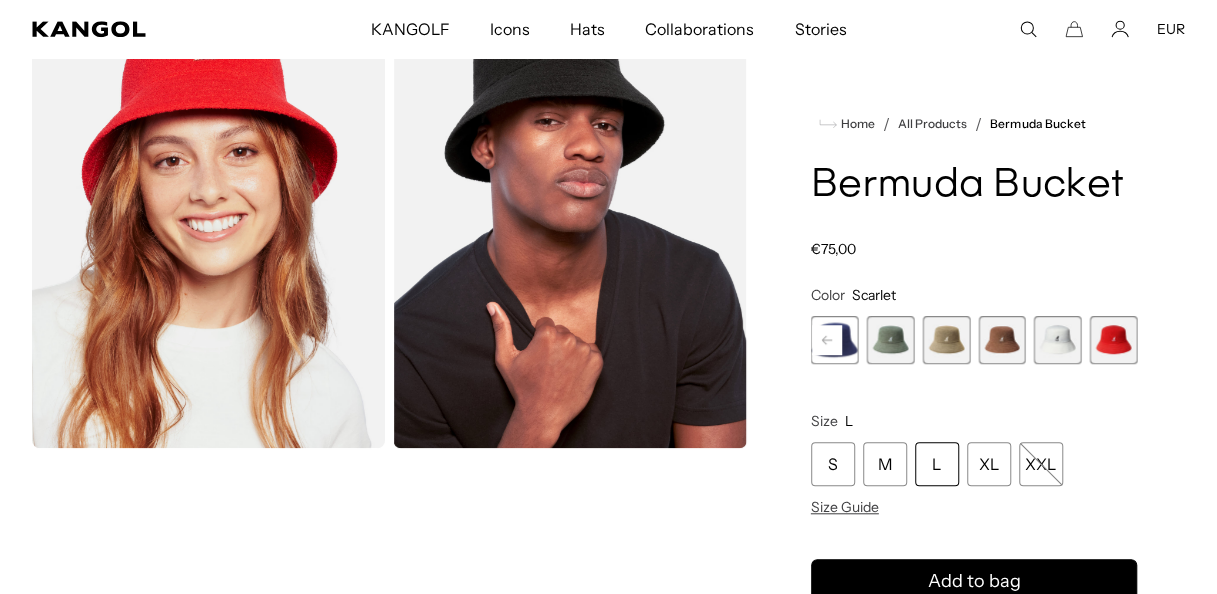 scroll, scrollTop: 518, scrollLeft: 0, axis: vertical 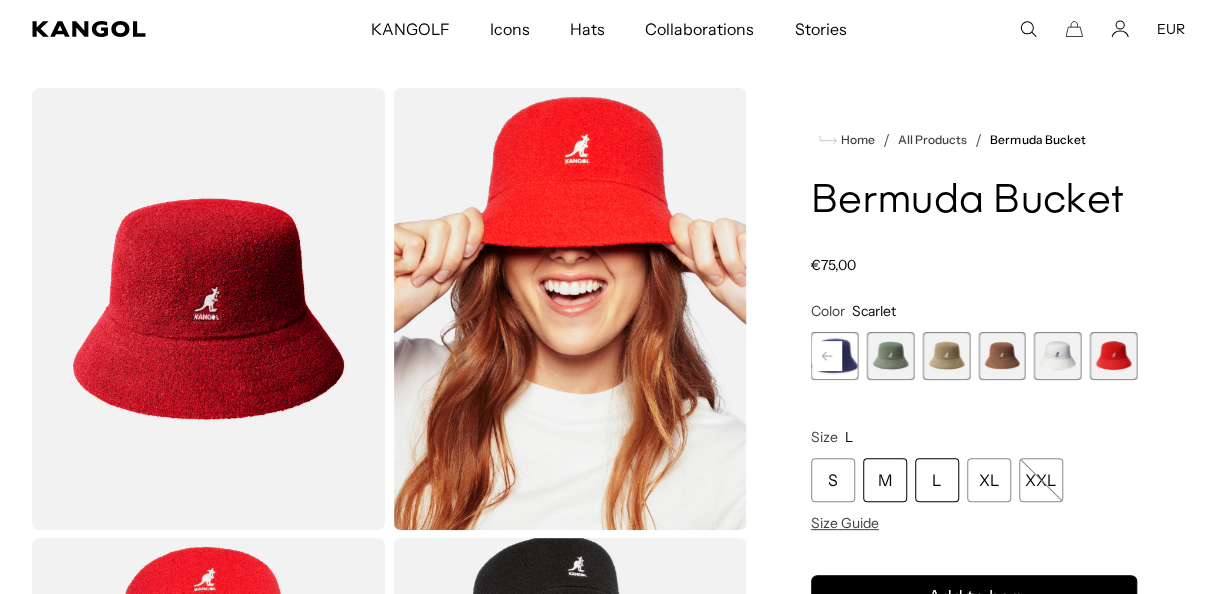 click on "M" at bounding box center [885, 480] 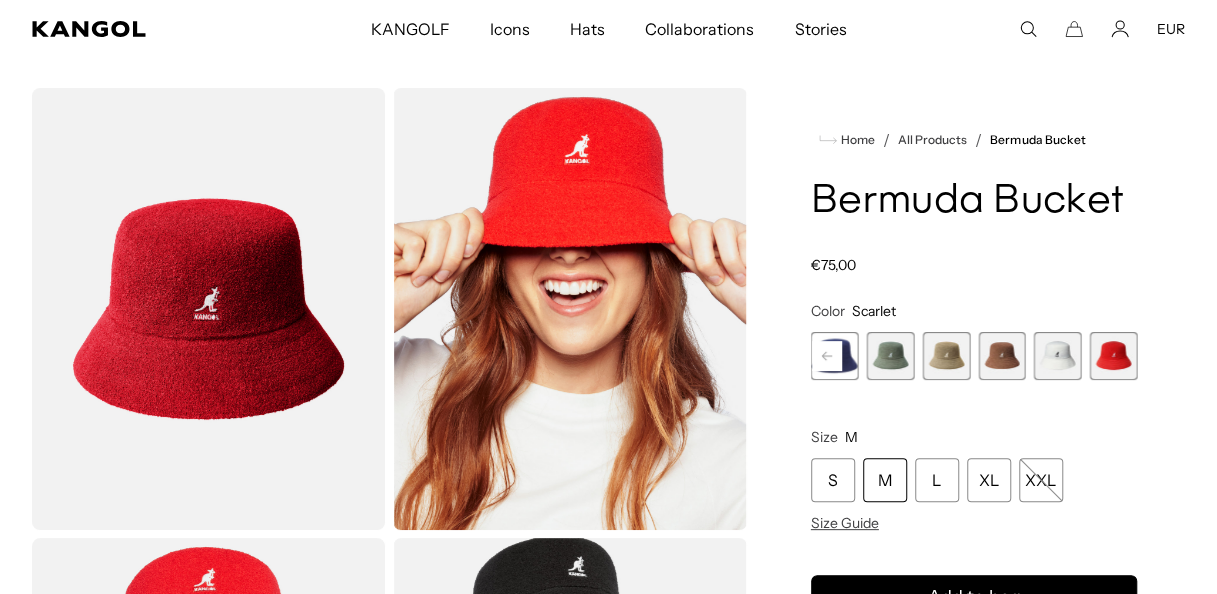scroll, scrollTop: 206, scrollLeft: 0, axis: vertical 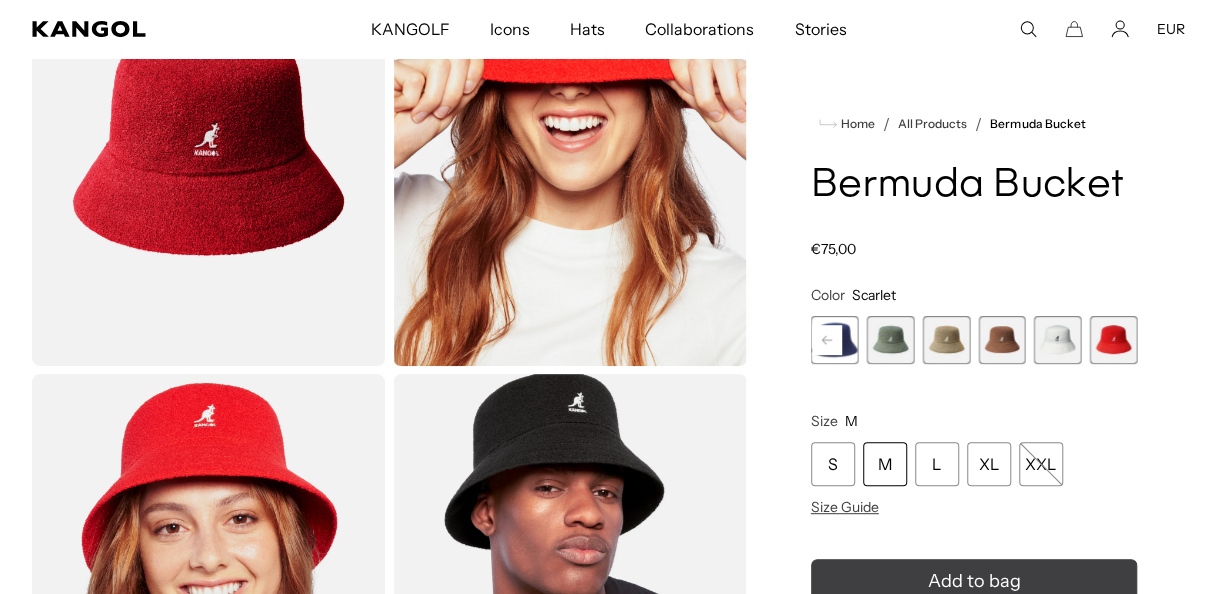 click on "Add to bag" at bounding box center (974, 582) 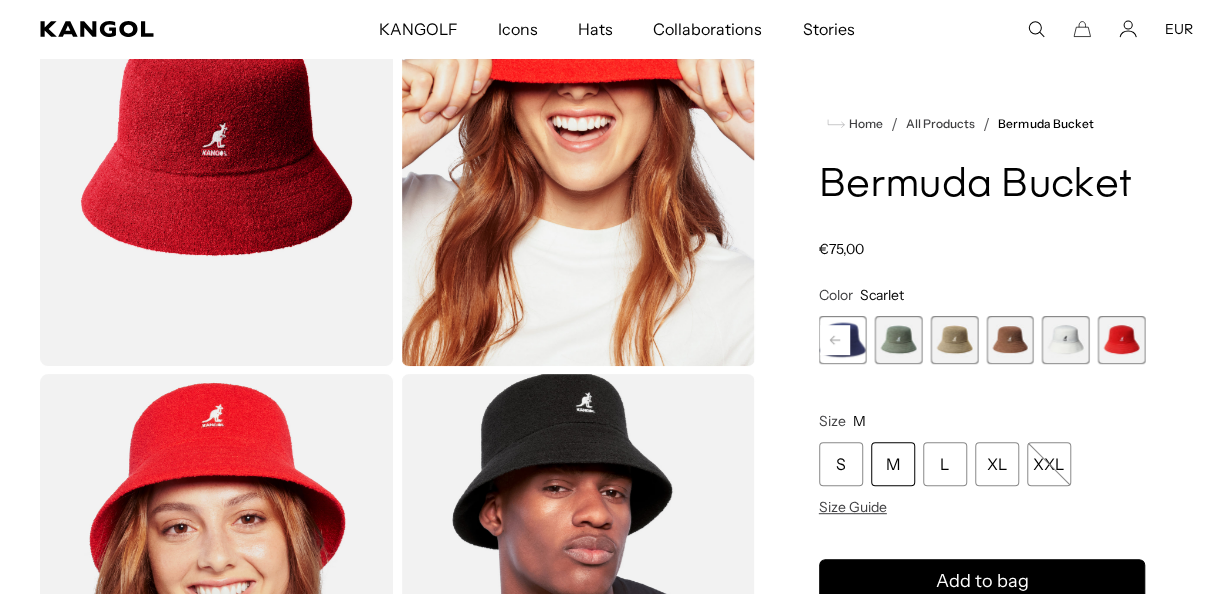 scroll, scrollTop: 0, scrollLeft: 0, axis: both 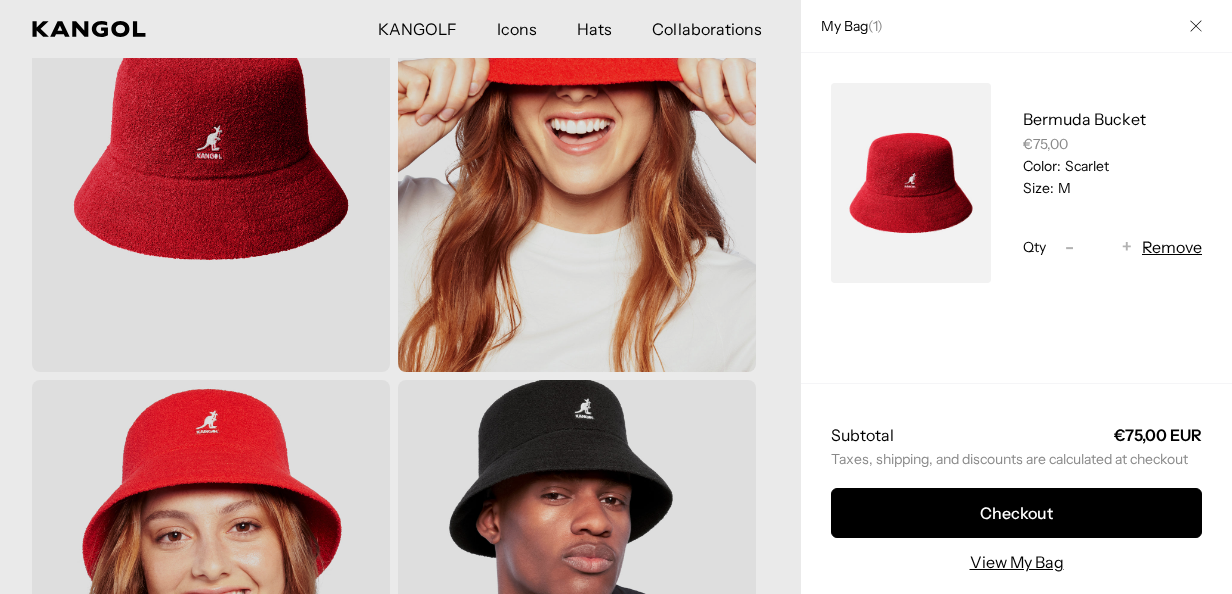 click at bounding box center (616, 297) 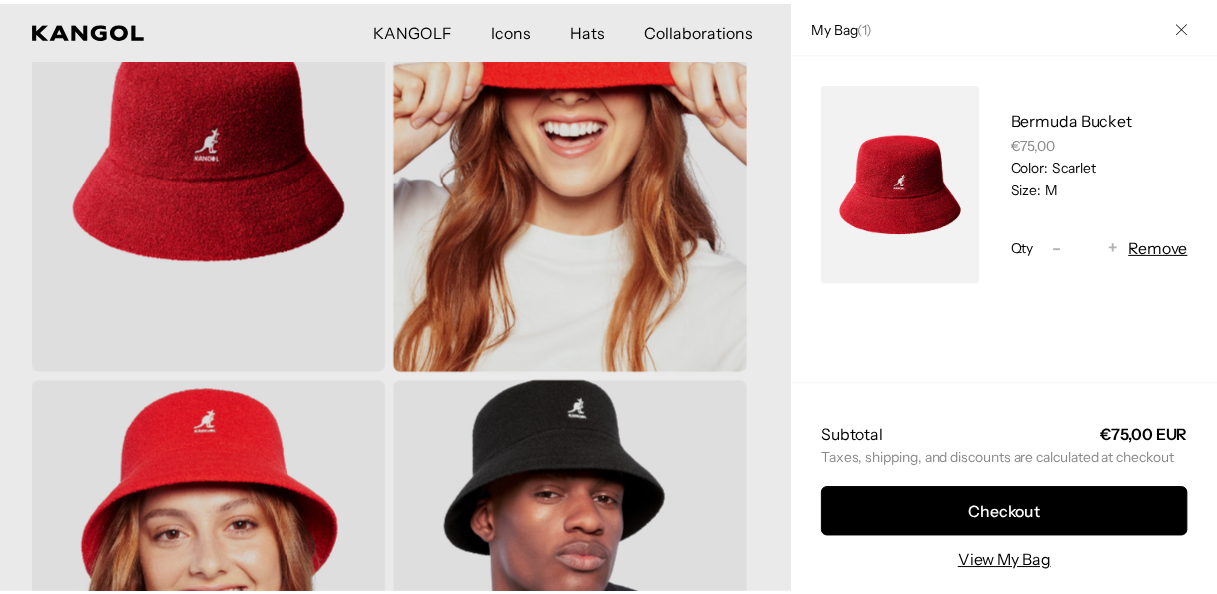 scroll, scrollTop: 216, scrollLeft: 0, axis: vertical 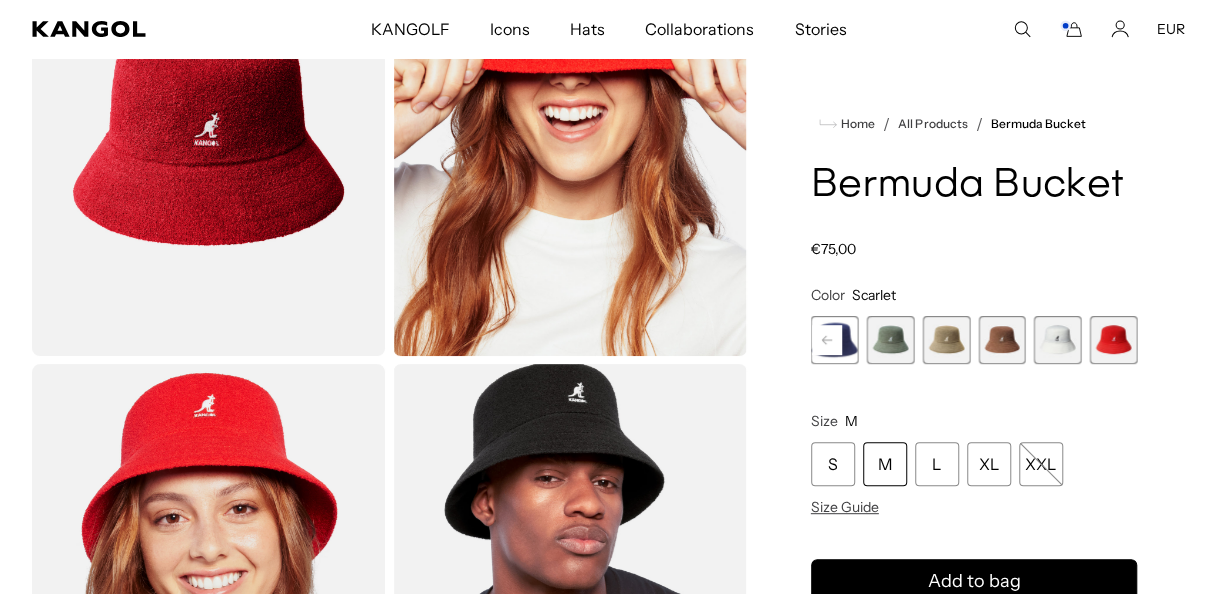 click on "Hats" at bounding box center (587, 29) 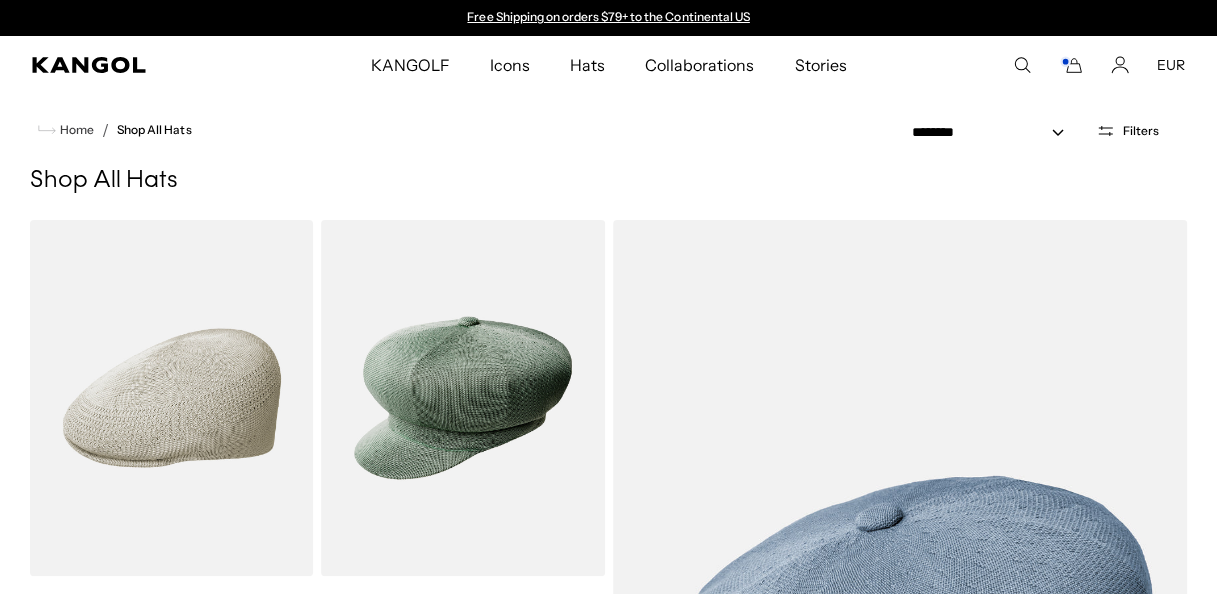 scroll, scrollTop: 0, scrollLeft: 0, axis: both 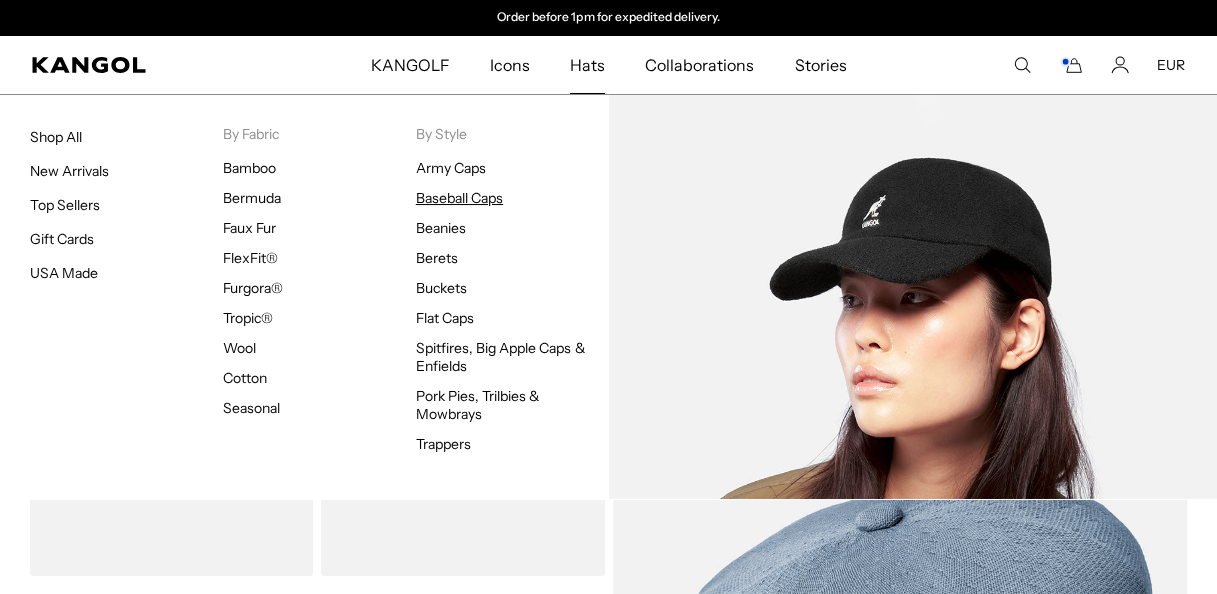 click on "Baseball Caps" at bounding box center (459, 198) 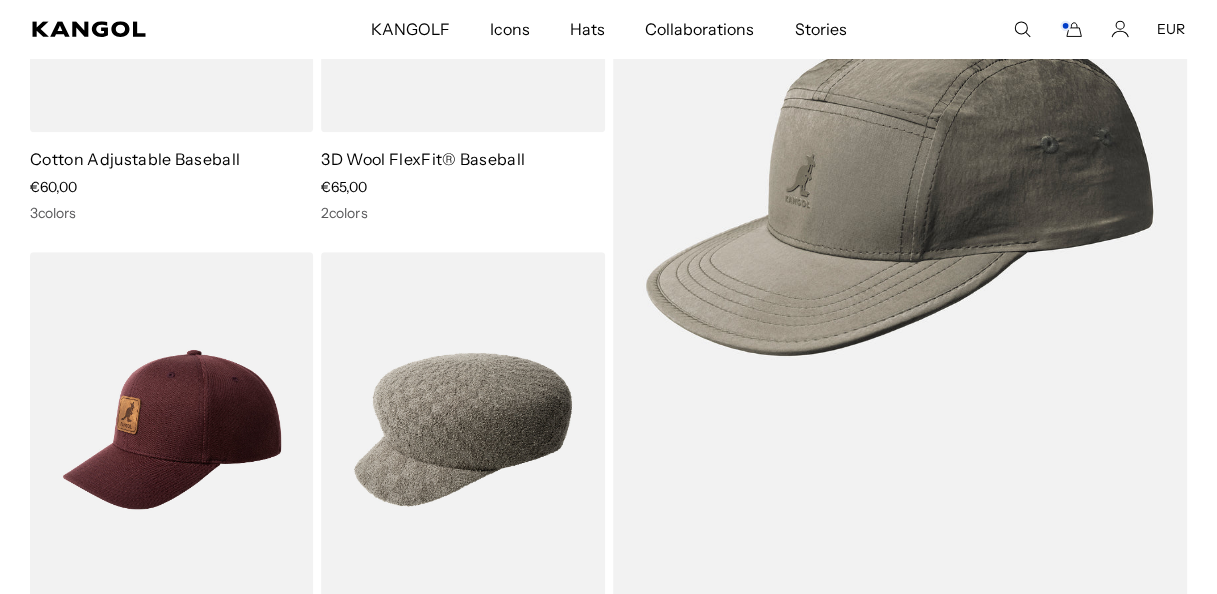 scroll, scrollTop: 446, scrollLeft: 0, axis: vertical 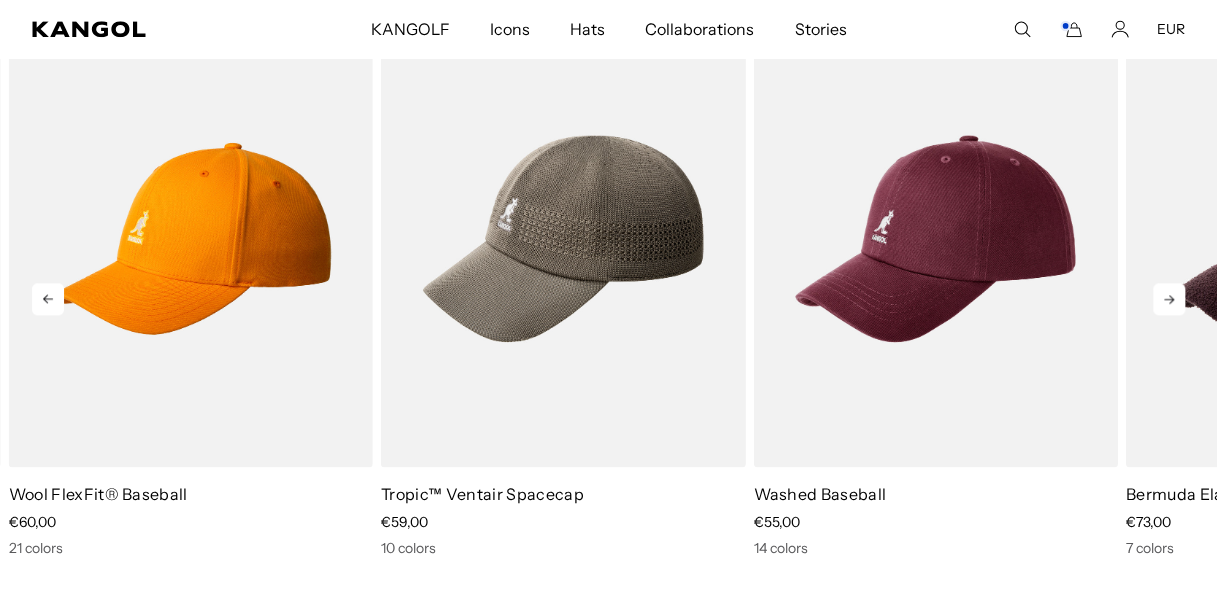 click 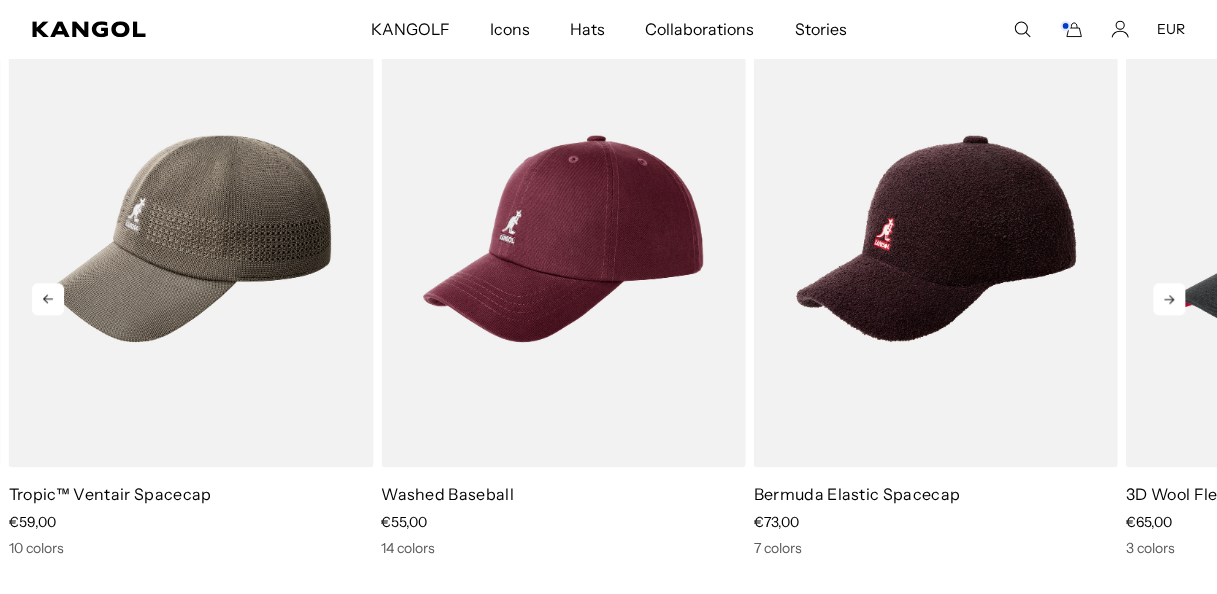 click 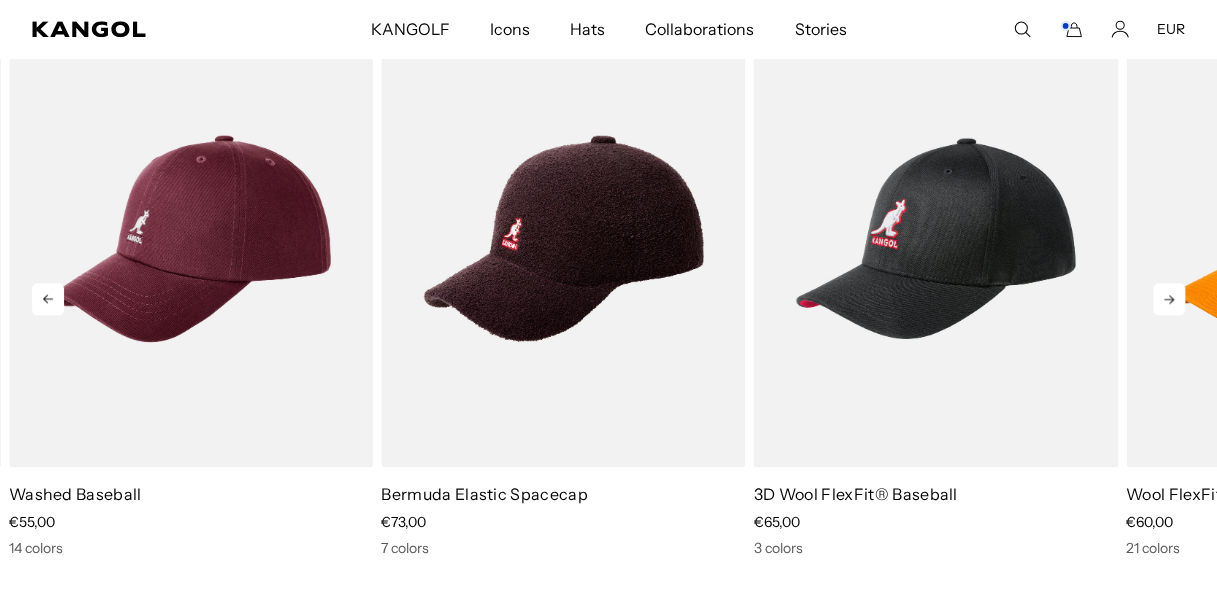 click 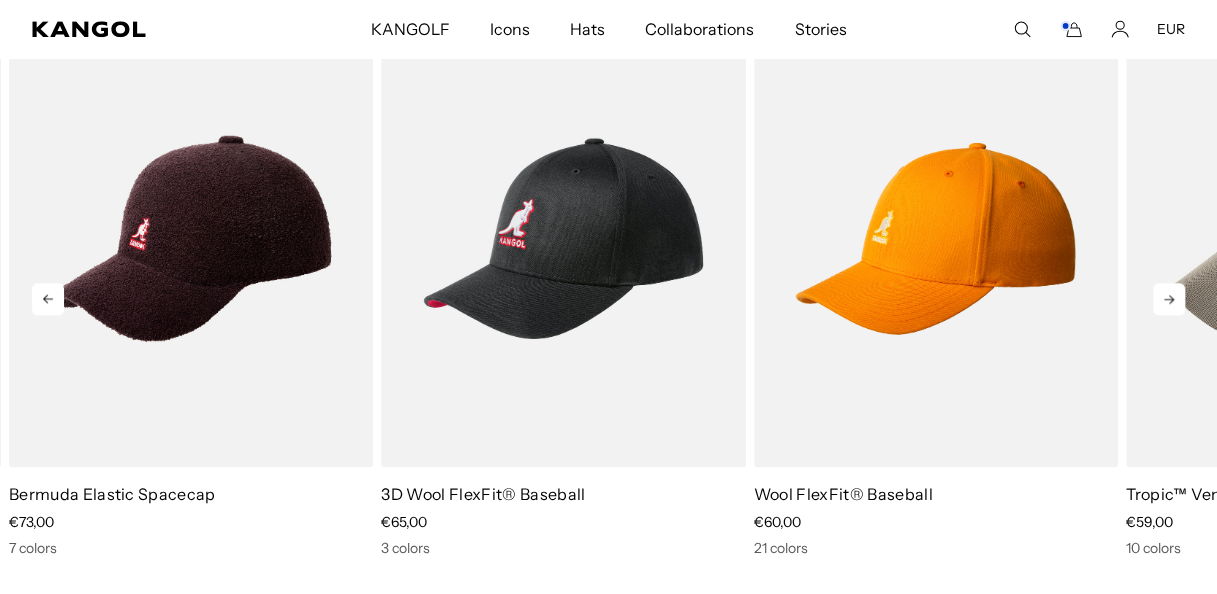 click 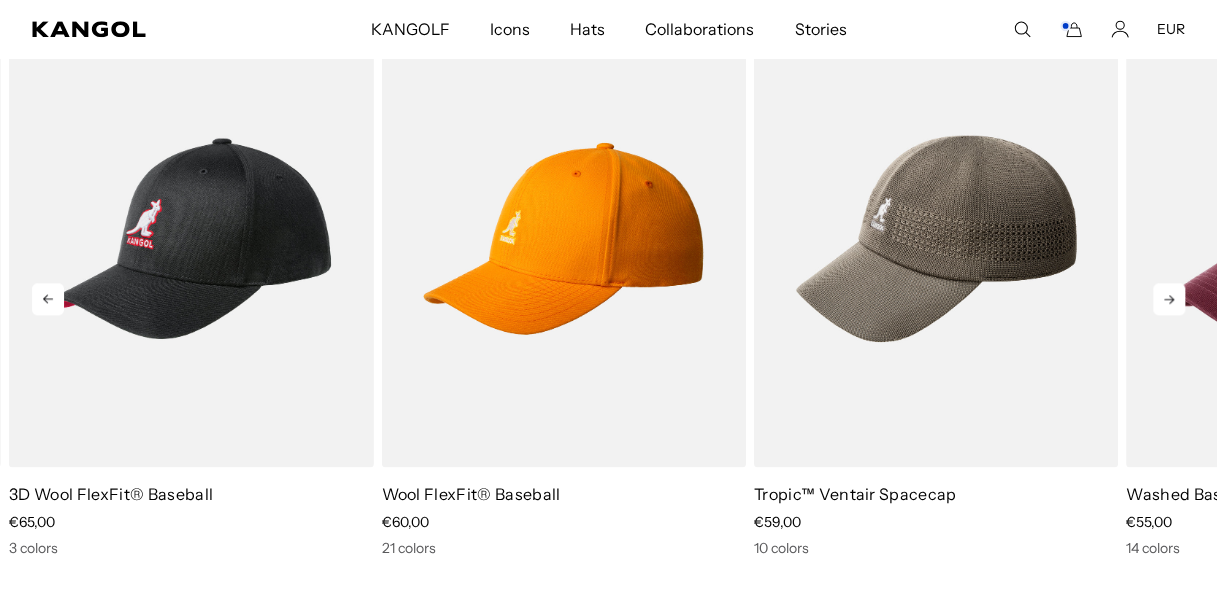 click 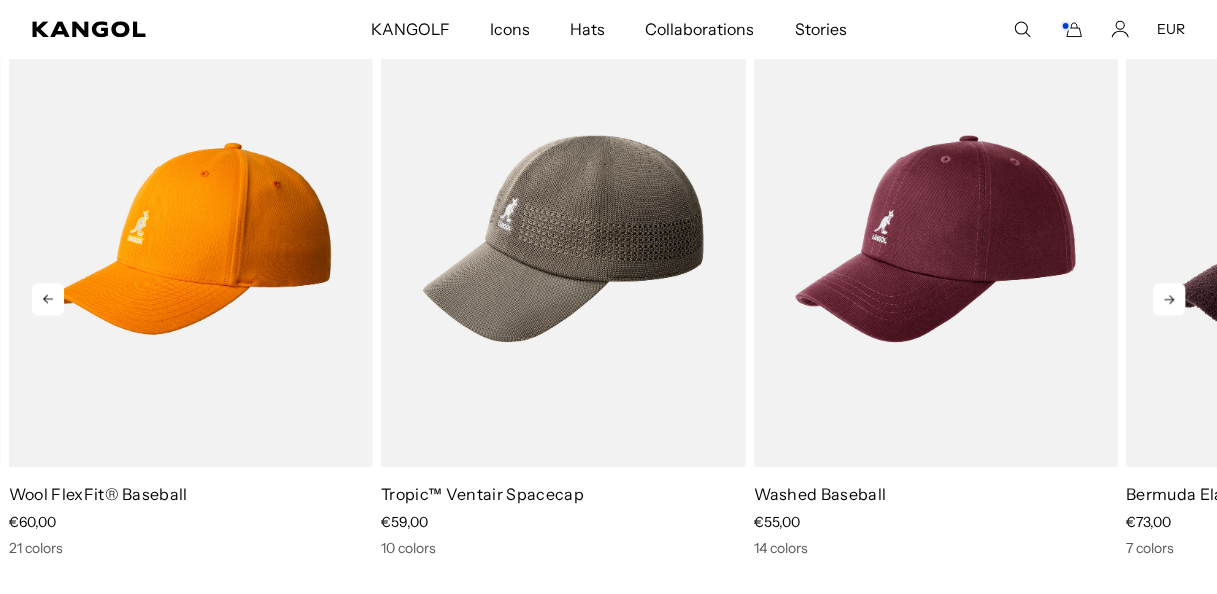 scroll, scrollTop: 0, scrollLeft: 412, axis: horizontal 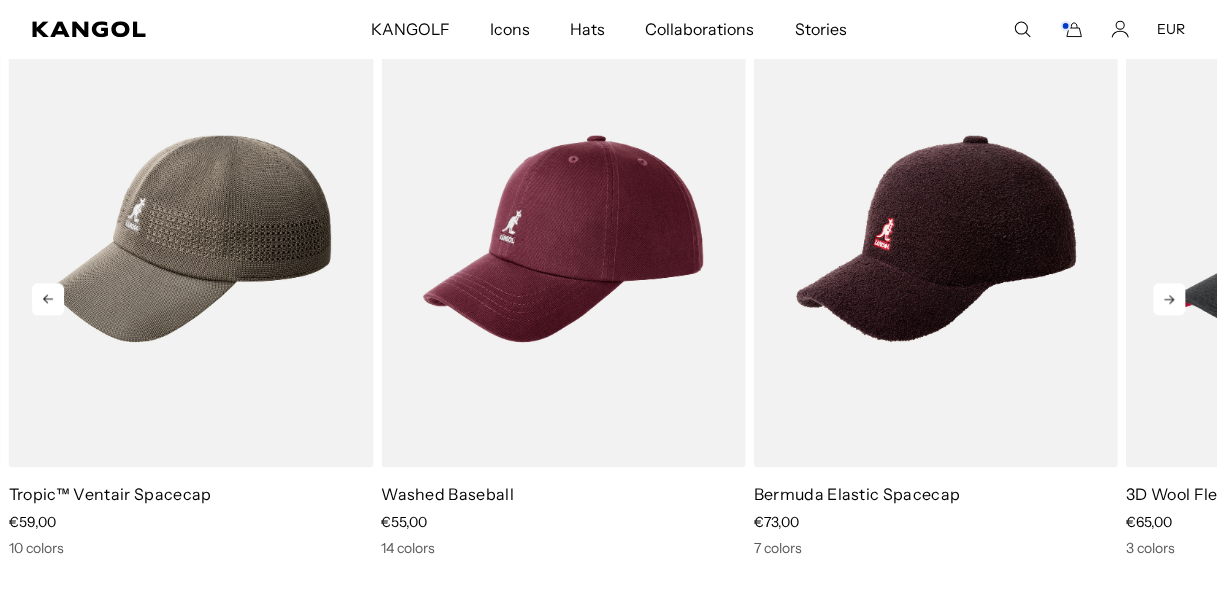 click 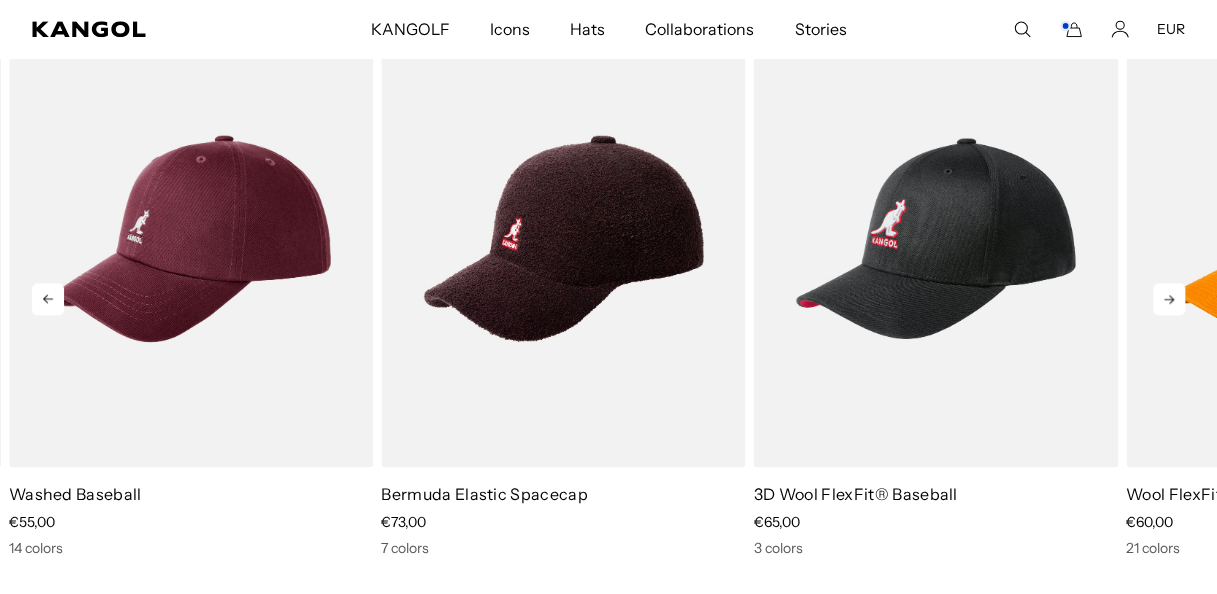 click 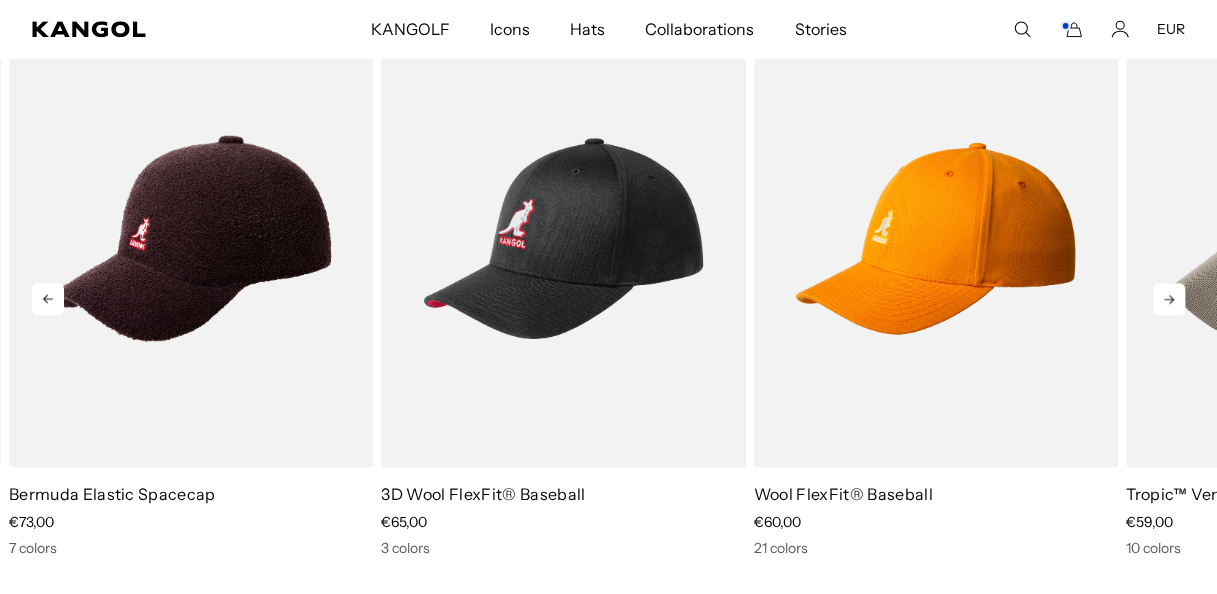 click 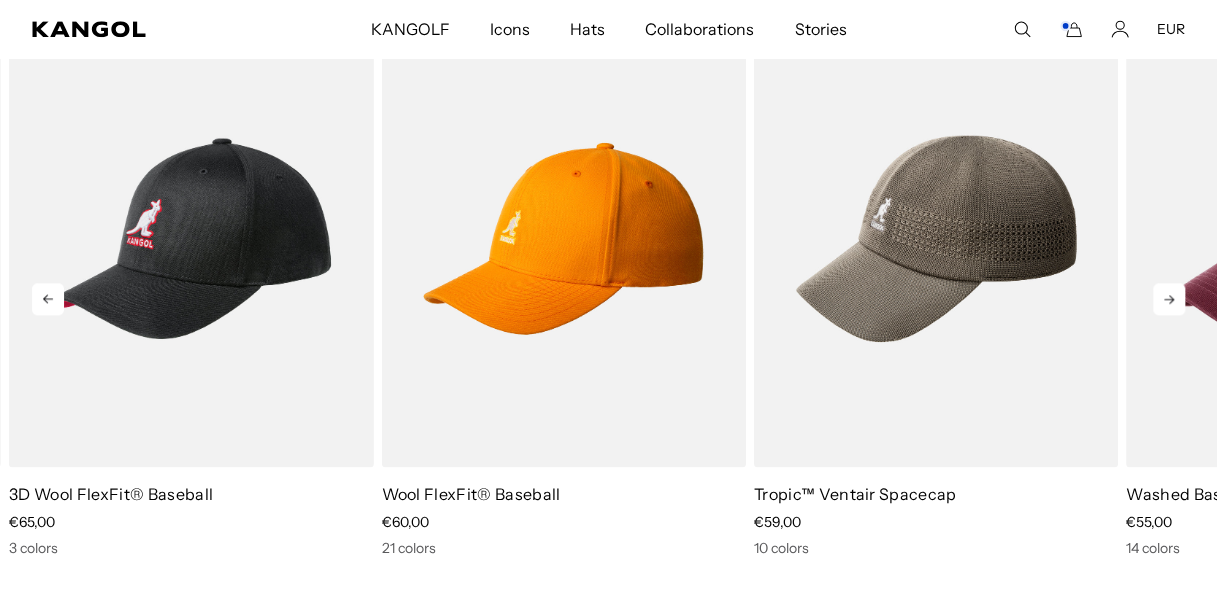 click 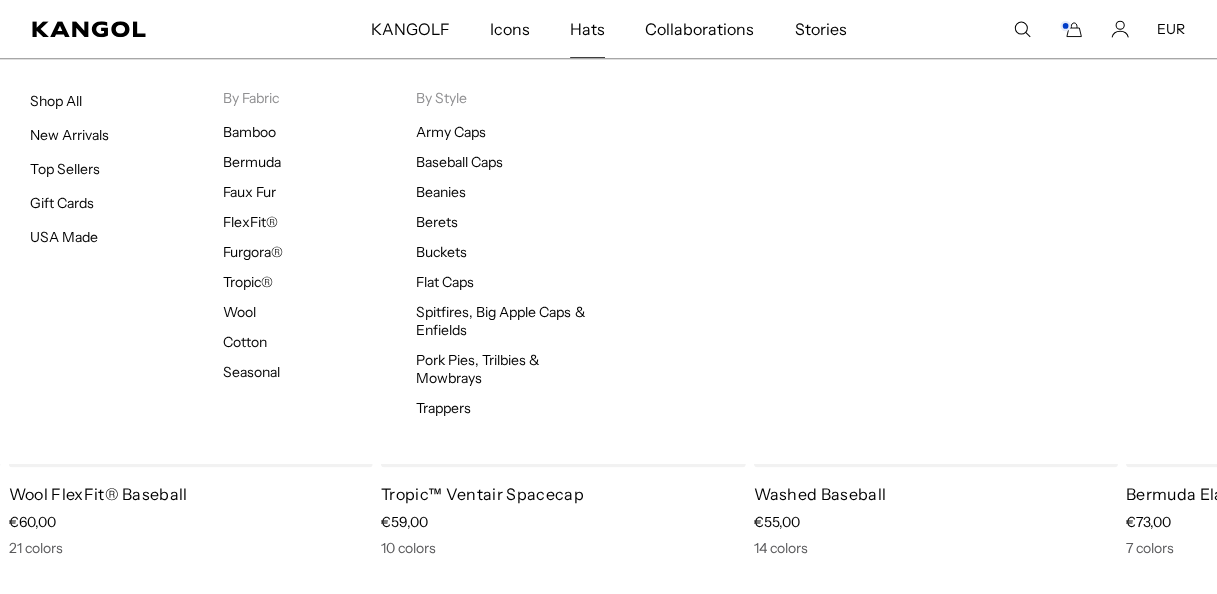scroll, scrollTop: 0, scrollLeft: 0, axis: both 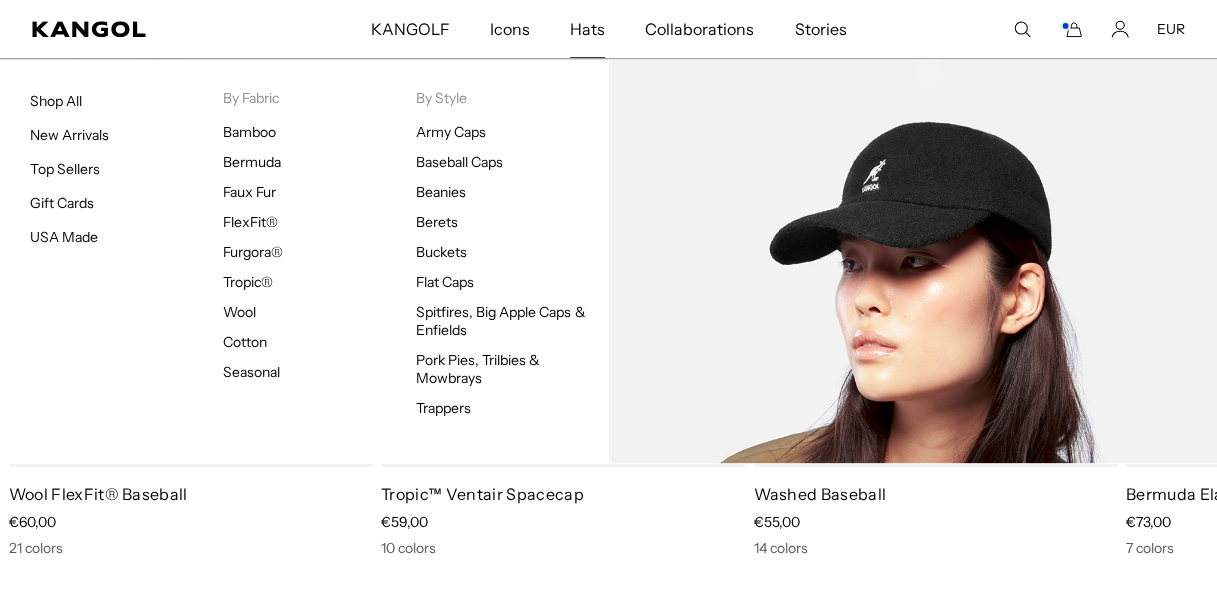 click at bounding box center (913, 261) 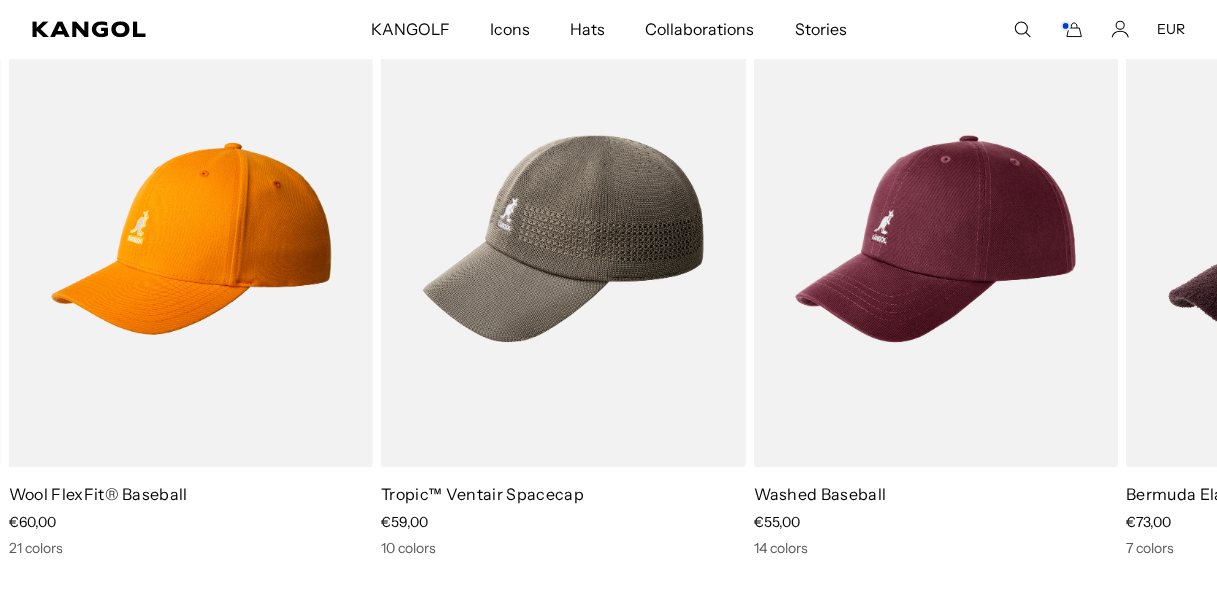 scroll, scrollTop: 0, scrollLeft: 412, axis: horizontal 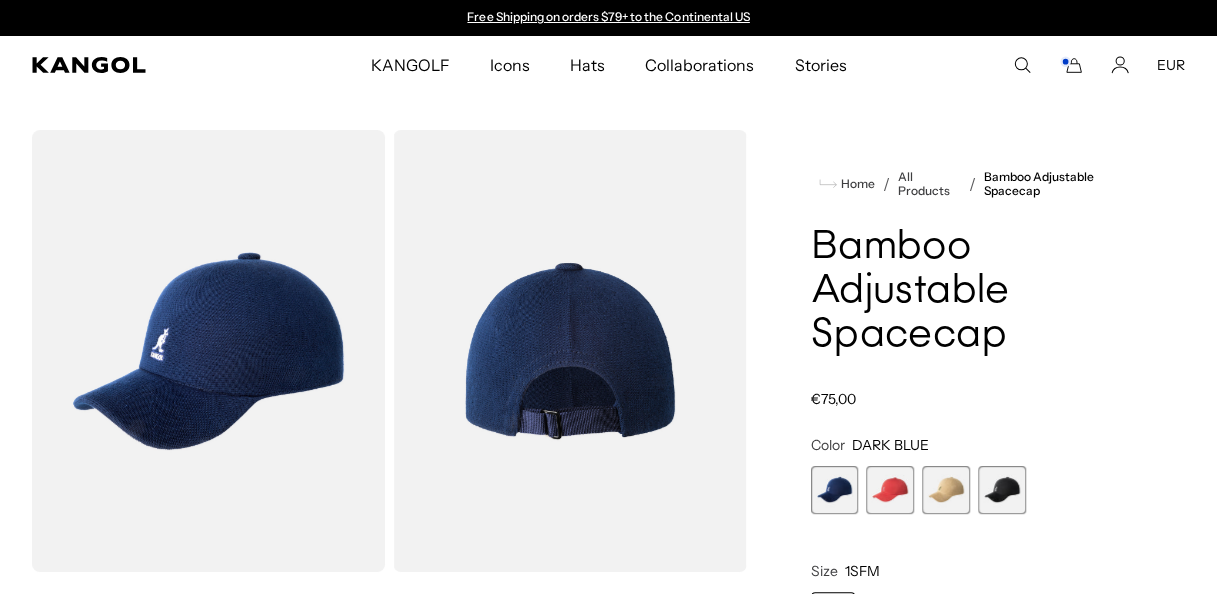 click at bounding box center [1002, 490] 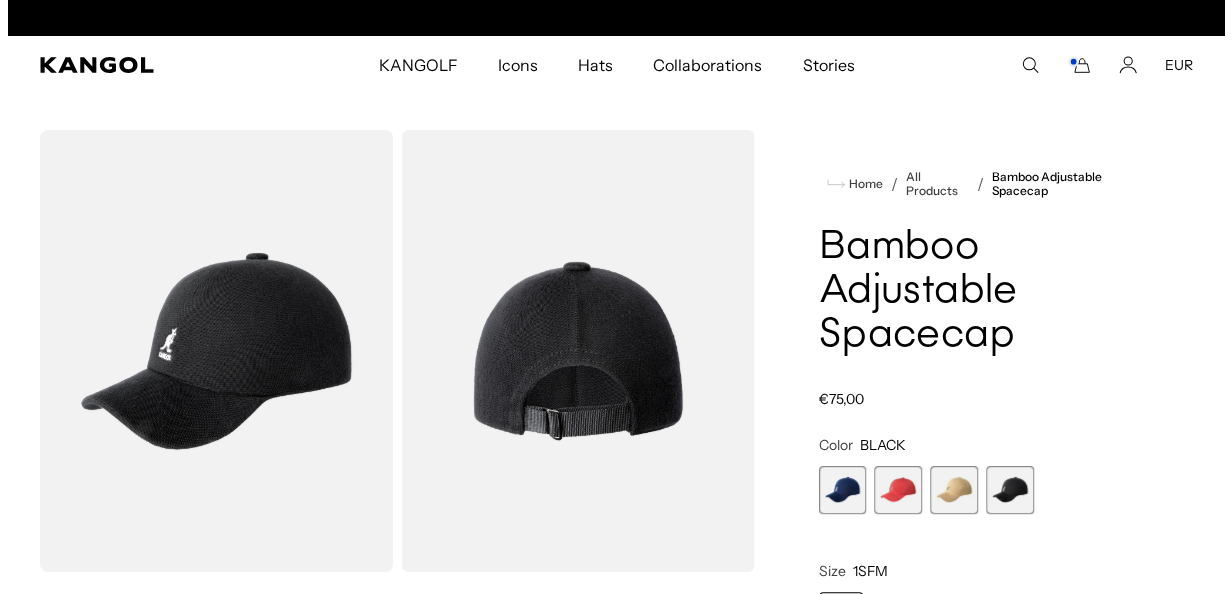 scroll, scrollTop: 0, scrollLeft: 412, axis: horizontal 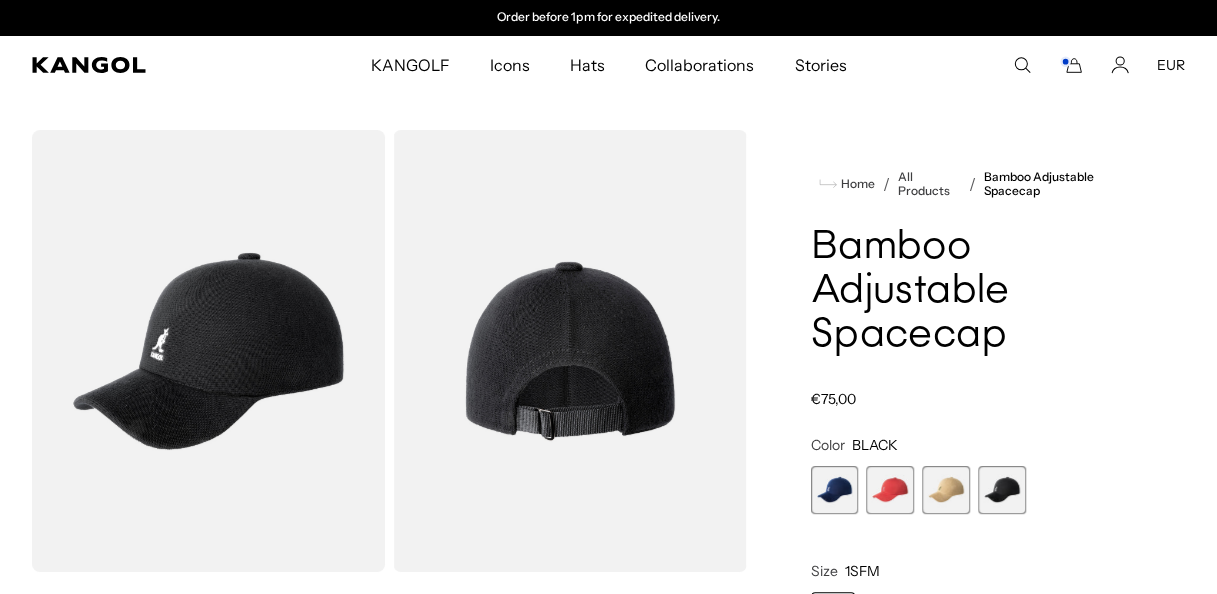 click at bounding box center [208, 351] 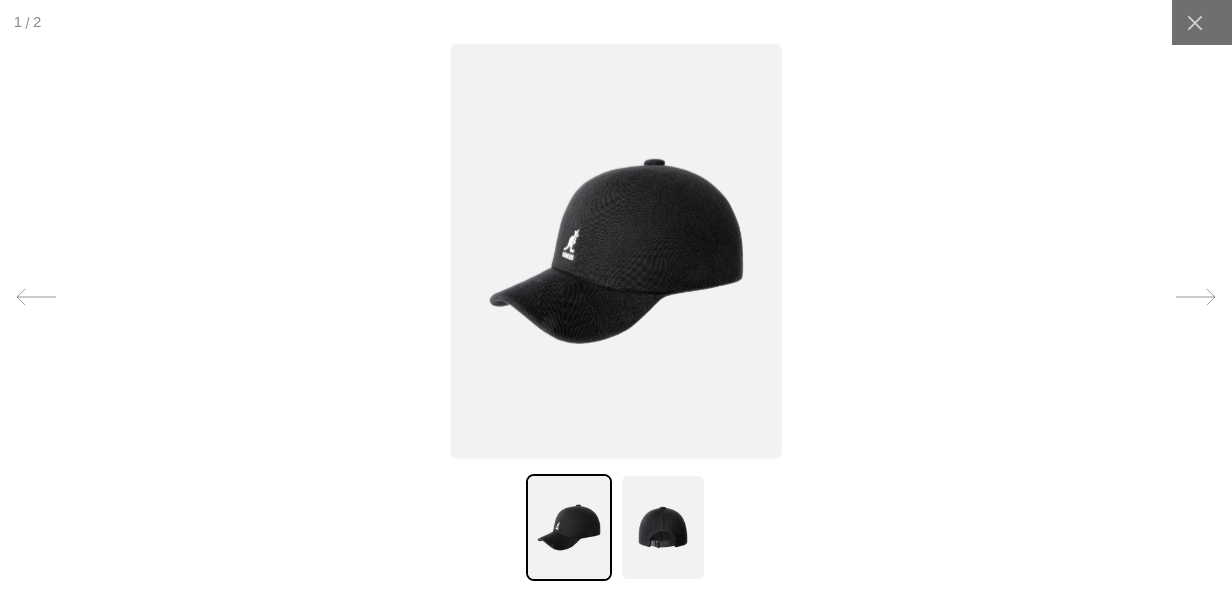 click at bounding box center (616, 250) 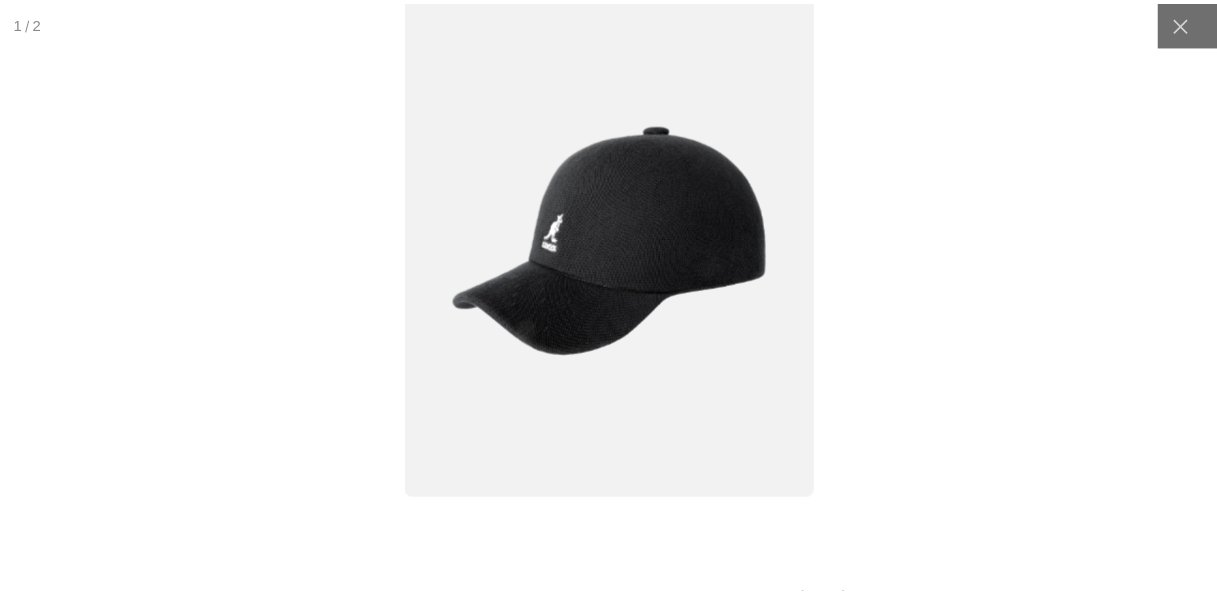 scroll, scrollTop: 0, scrollLeft: 0, axis: both 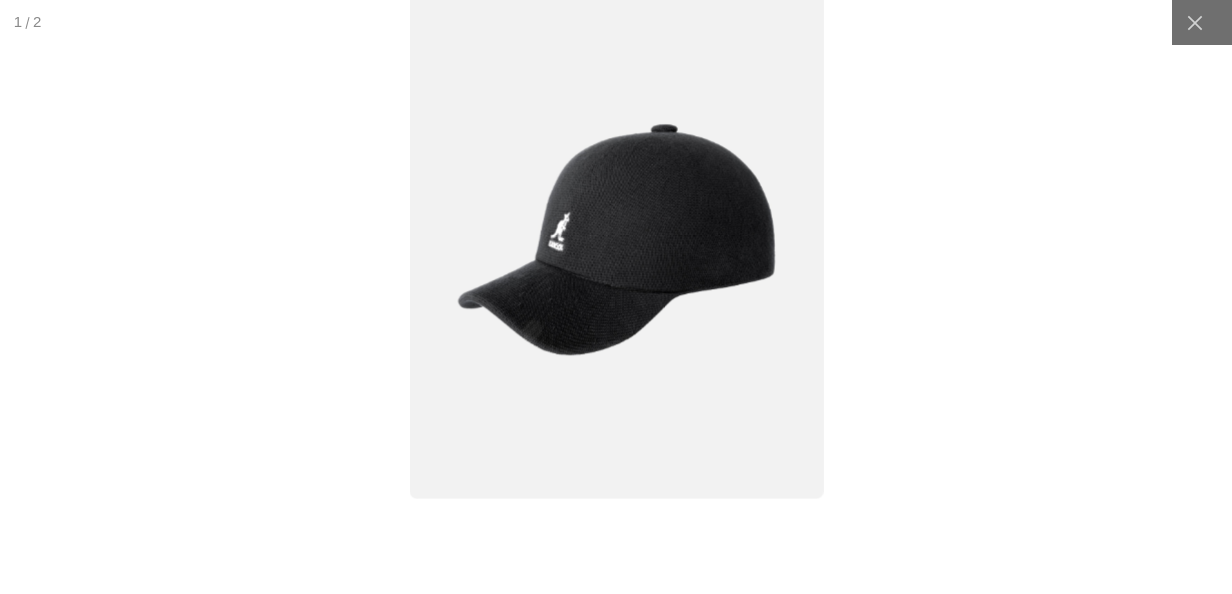 click at bounding box center [615, 239] 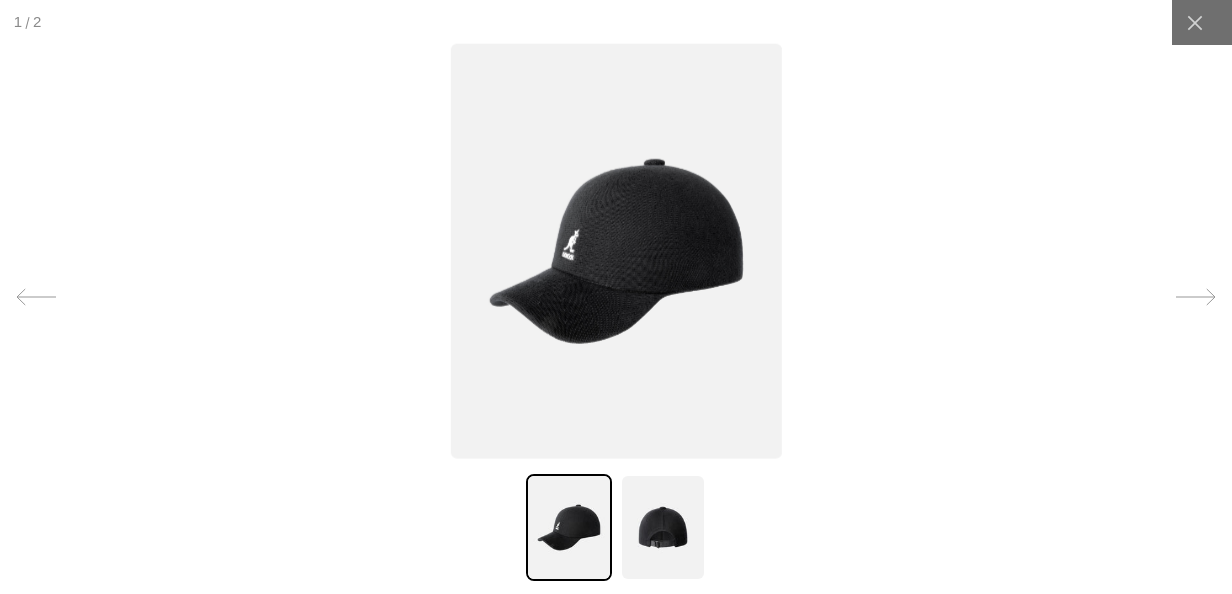 click at bounding box center [616, 297] 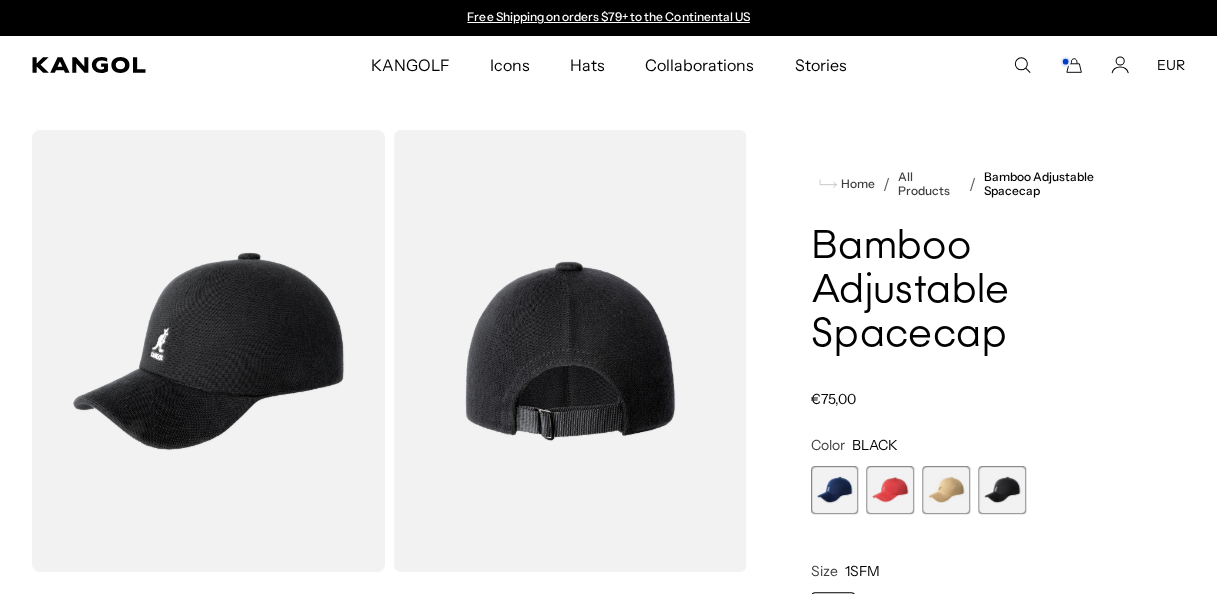 click at bounding box center [890, 490] 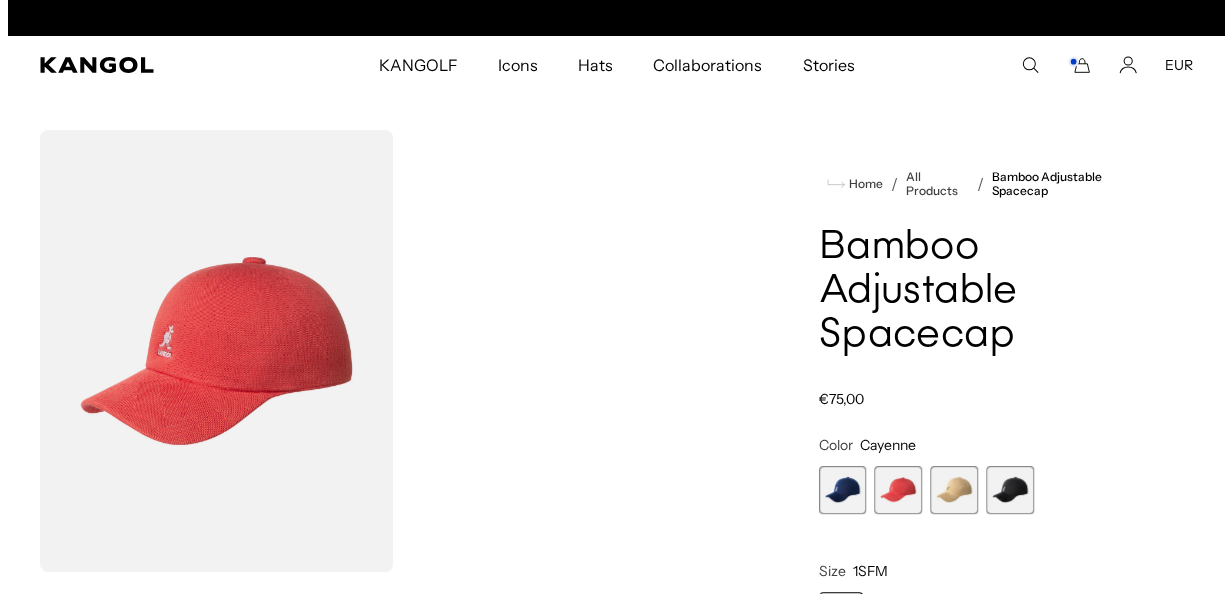 scroll, scrollTop: 0, scrollLeft: 412, axis: horizontal 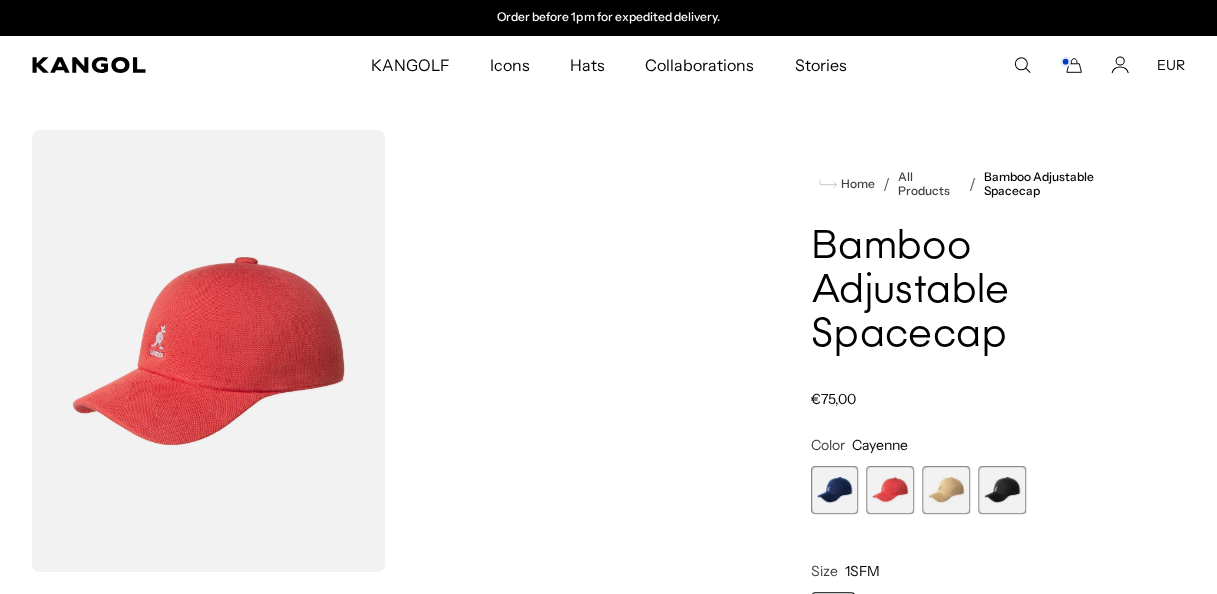 click at bounding box center [208, 351] 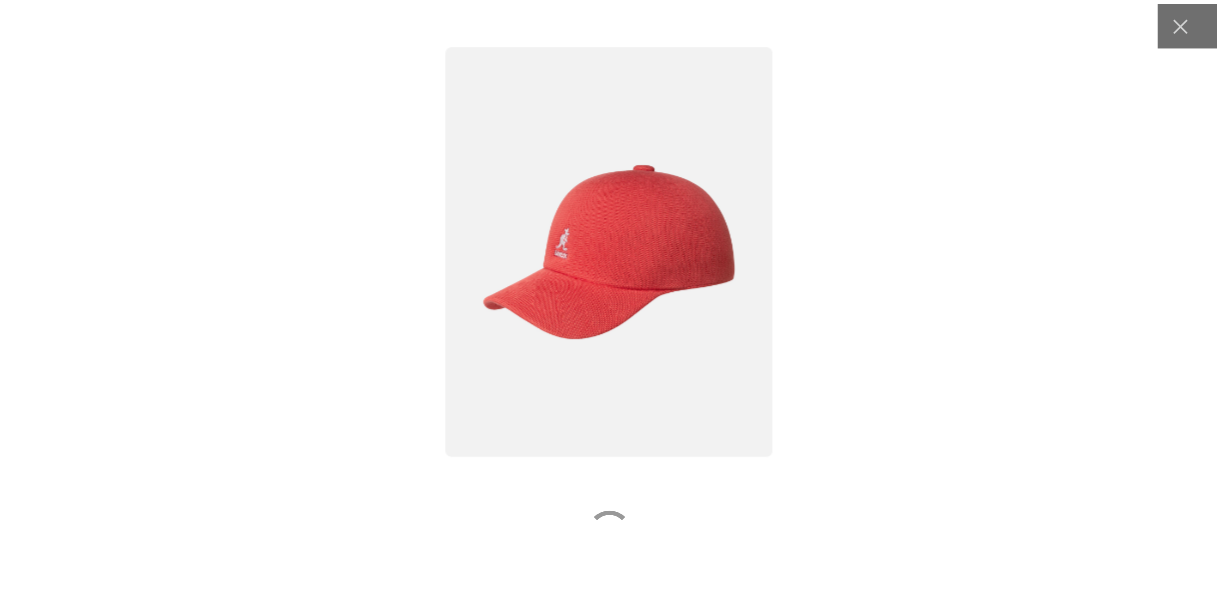 scroll, scrollTop: 0, scrollLeft: 0, axis: both 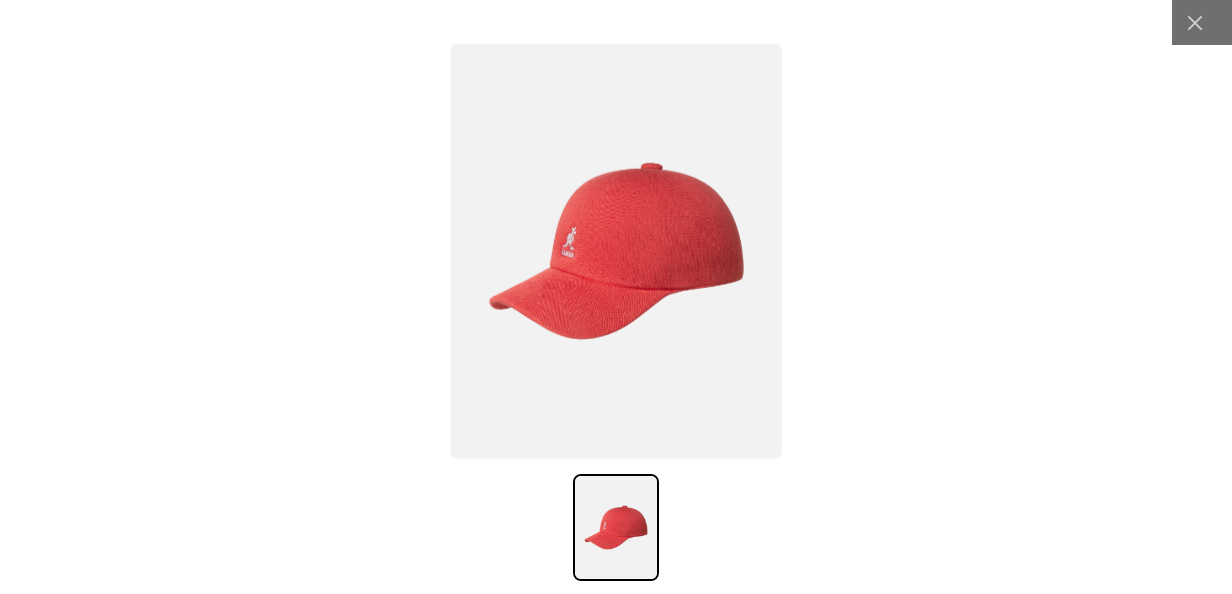 click at bounding box center (616, 250) 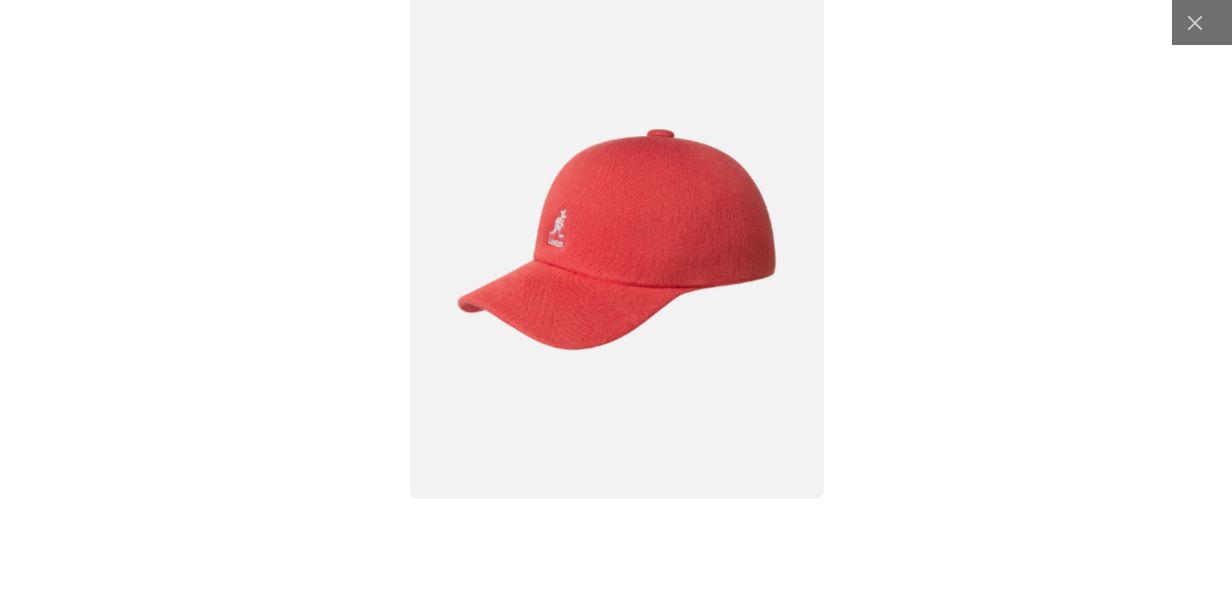 click at bounding box center [616, 297] 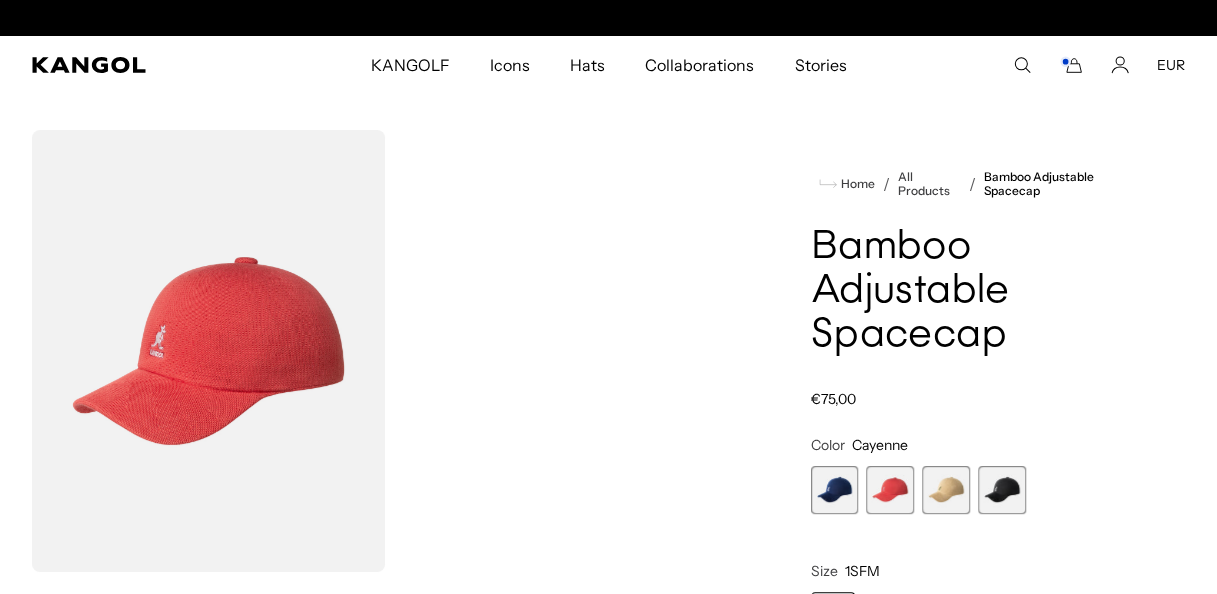scroll, scrollTop: 0, scrollLeft: 412, axis: horizontal 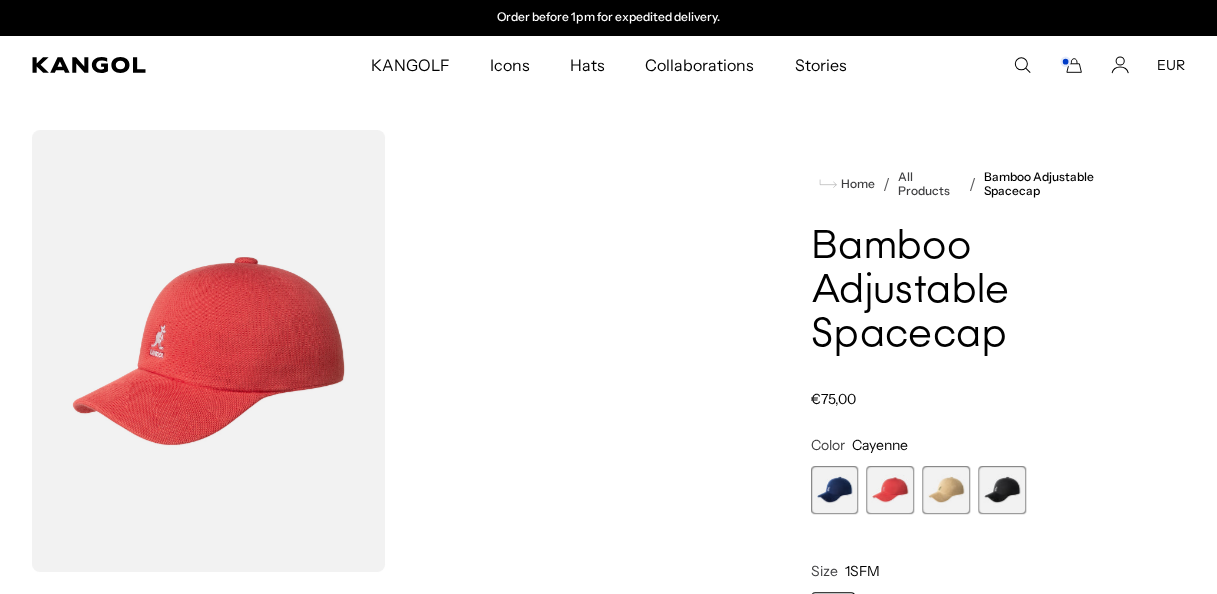 click at bounding box center [946, 490] 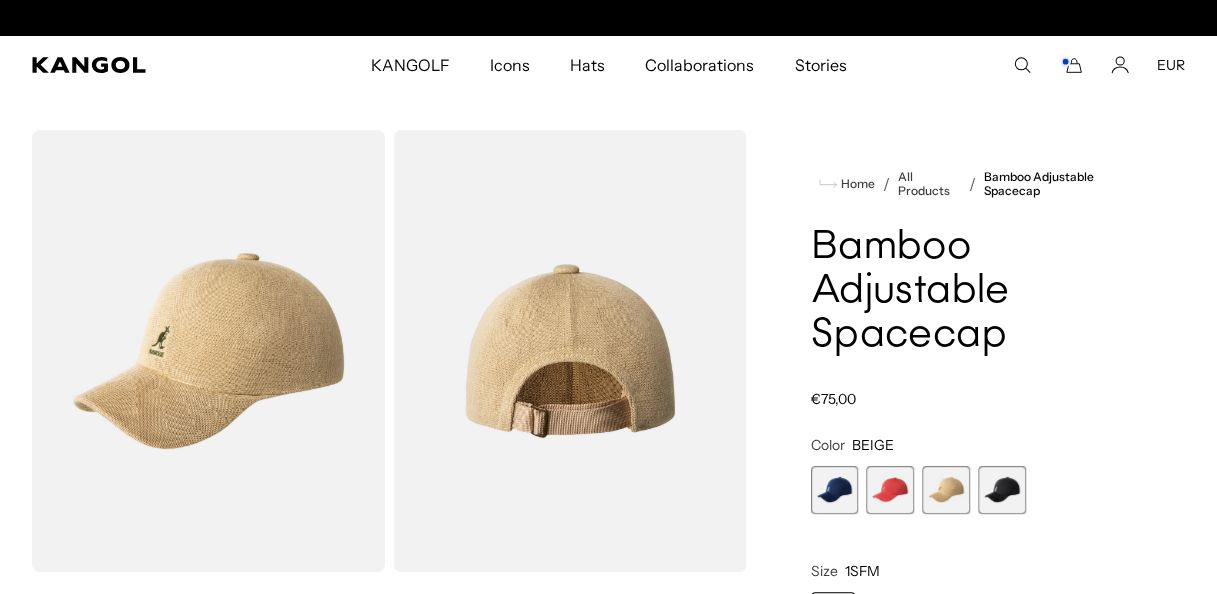 scroll, scrollTop: 0, scrollLeft: 0, axis: both 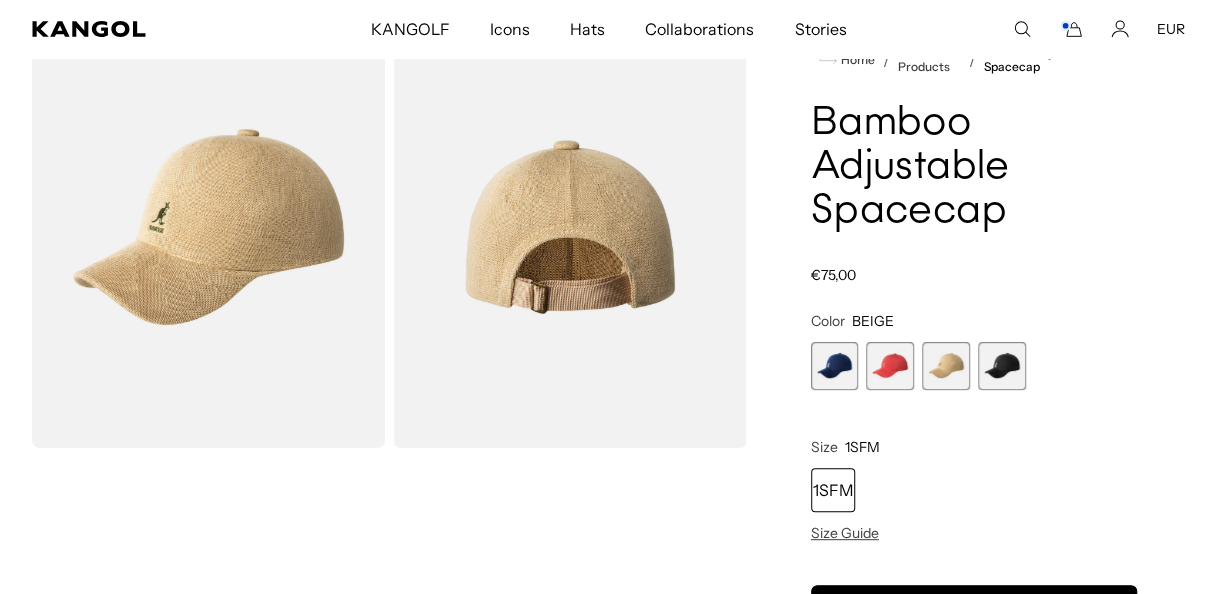 click at bounding box center (890, 366) 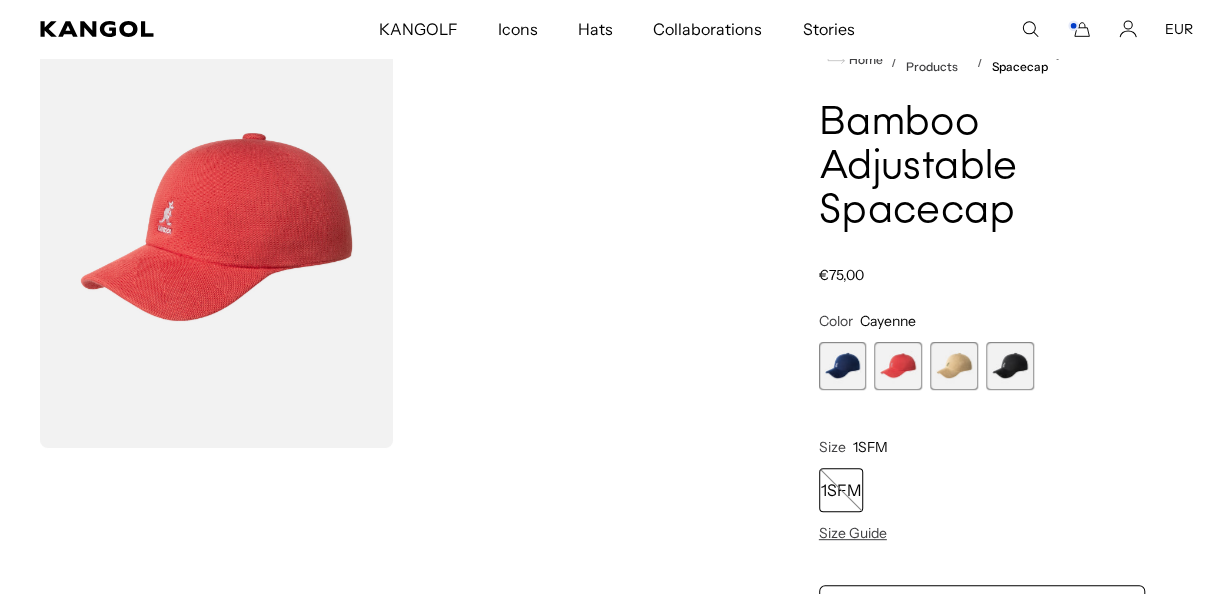 scroll, scrollTop: 0, scrollLeft: 412, axis: horizontal 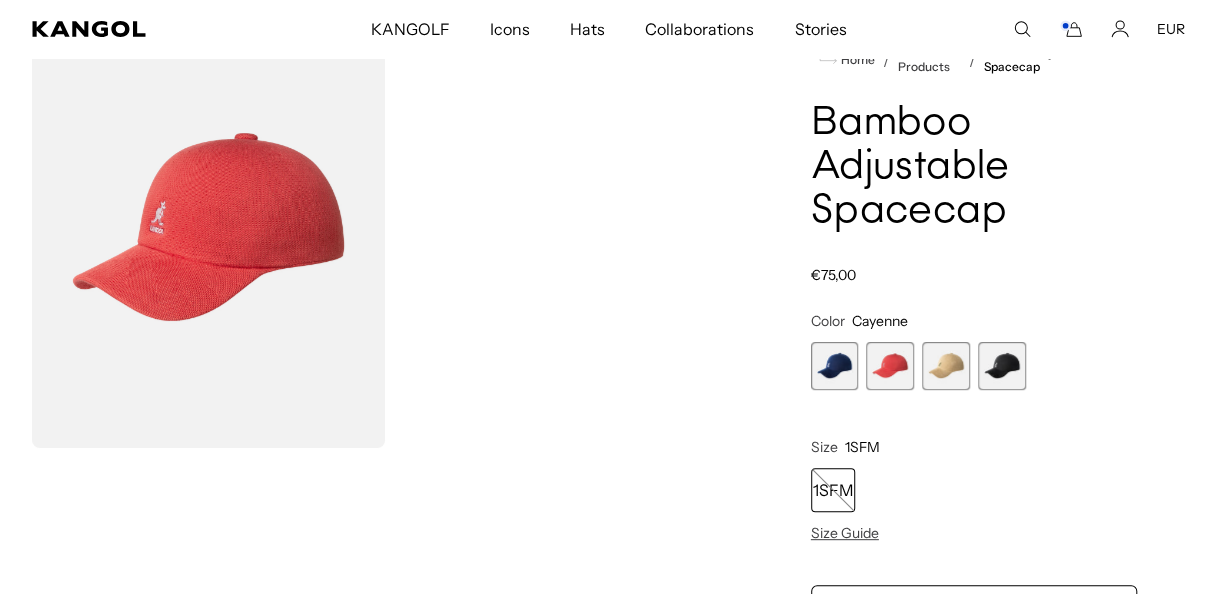 click at bounding box center (208, 227) 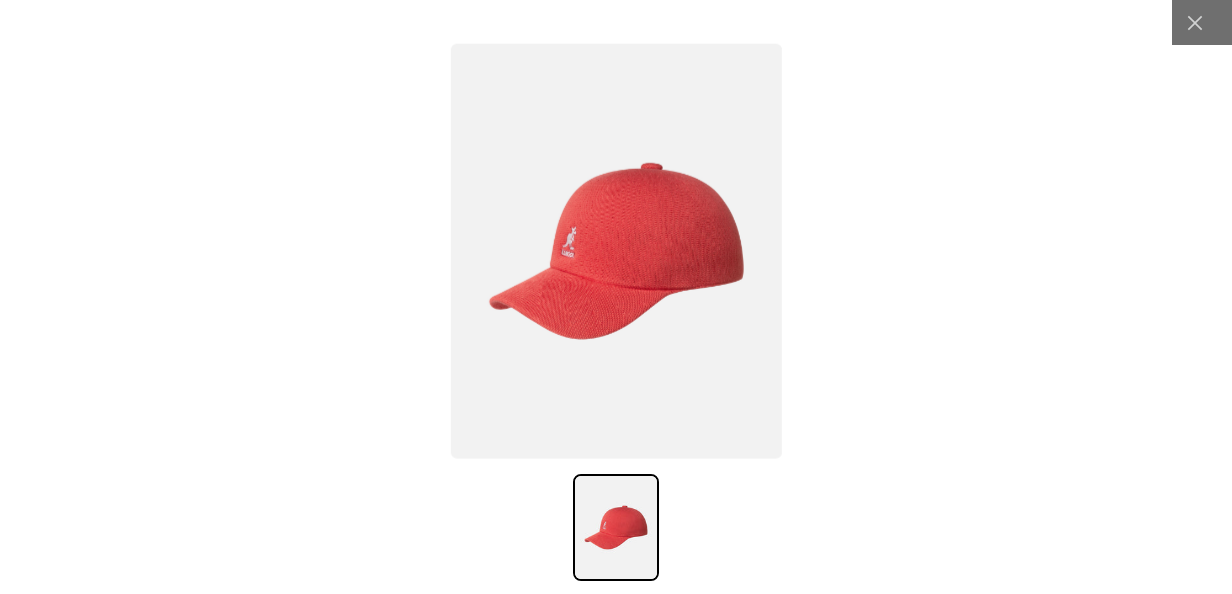 click at bounding box center (616, 250) 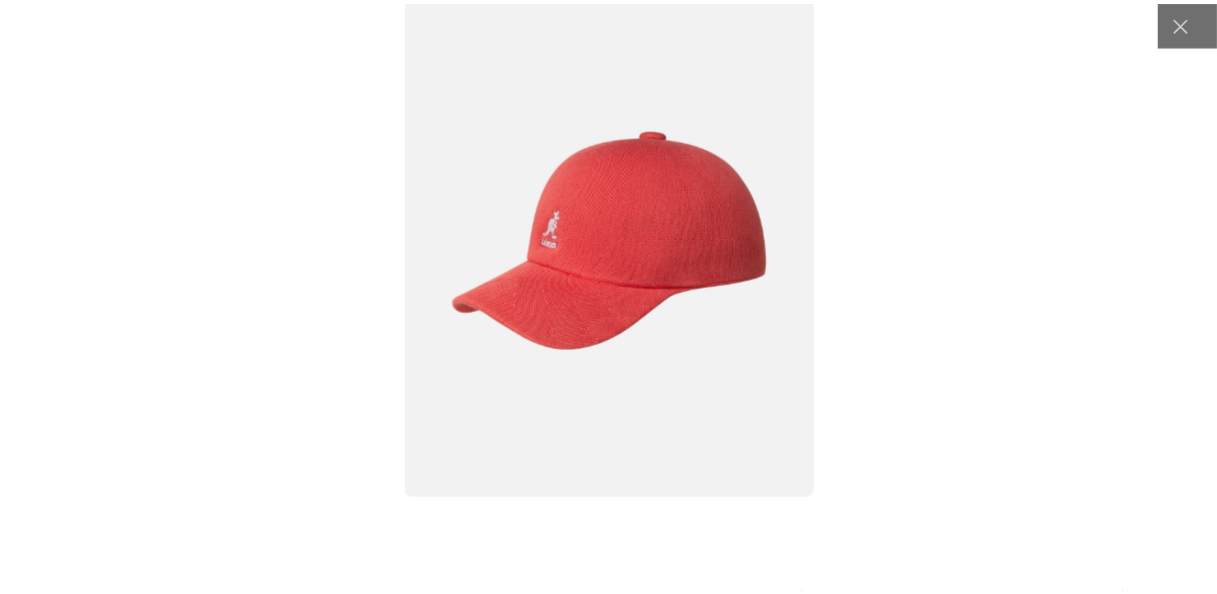 scroll, scrollTop: 0, scrollLeft: 0, axis: both 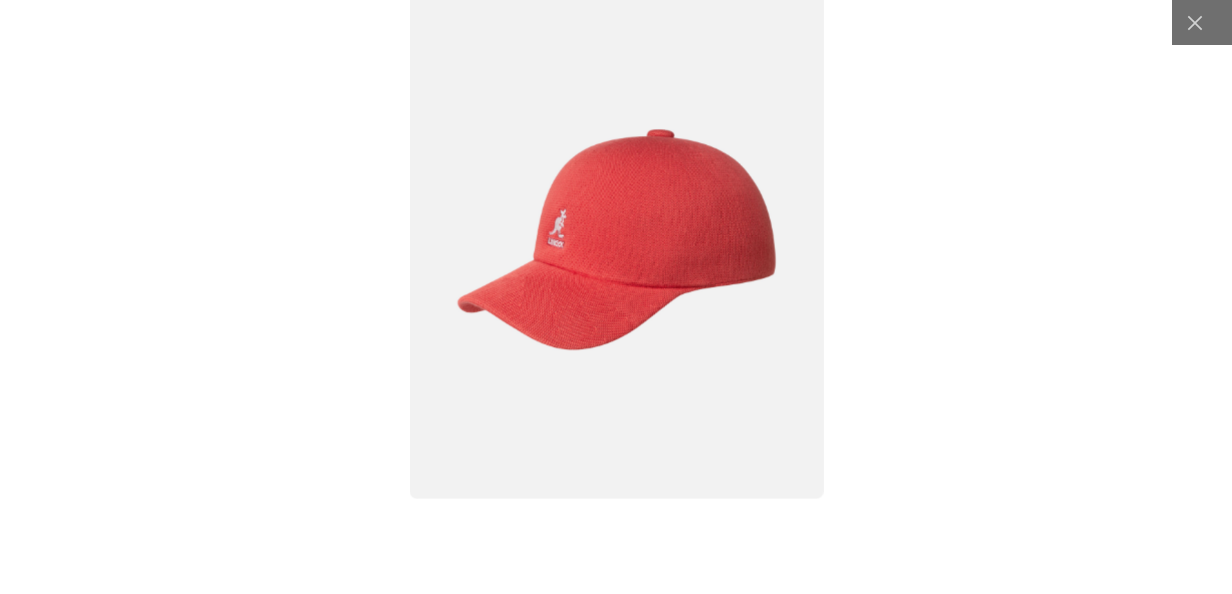 click at bounding box center (615, 239) 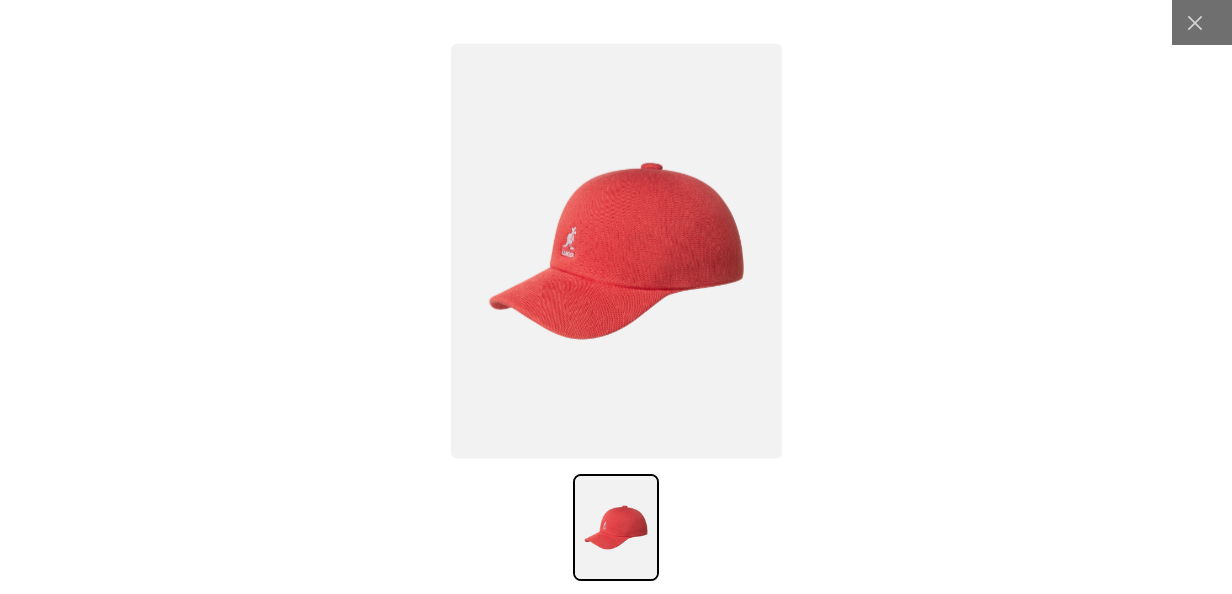 click at bounding box center [616, 297] 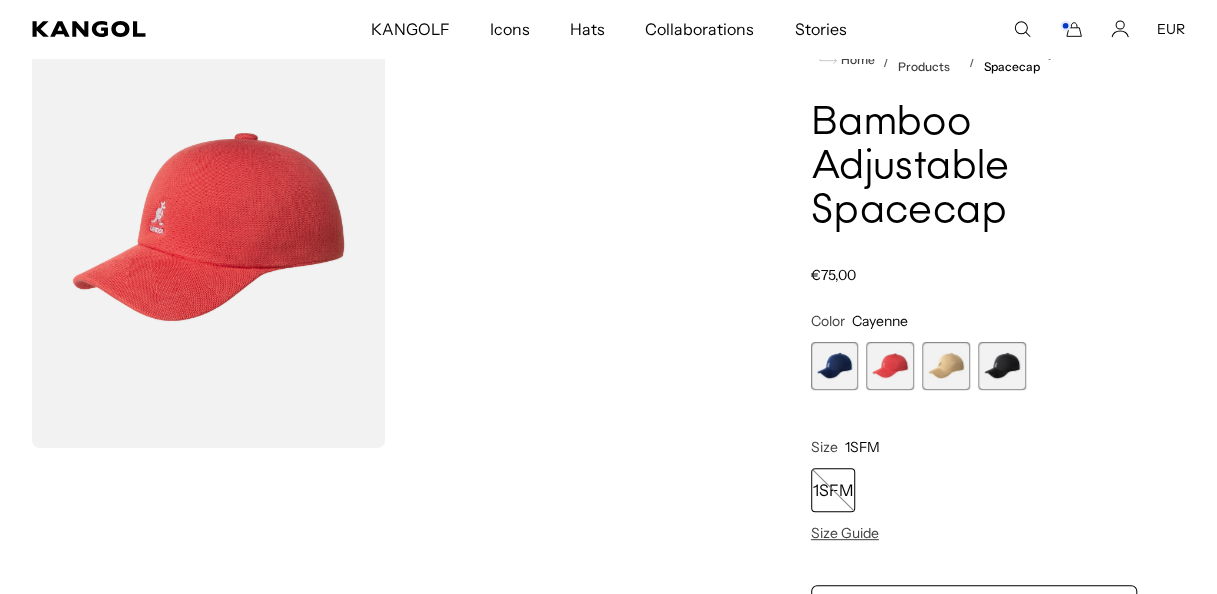 scroll, scrollTop: 0, scrollLeft: 412, axis: horizontal 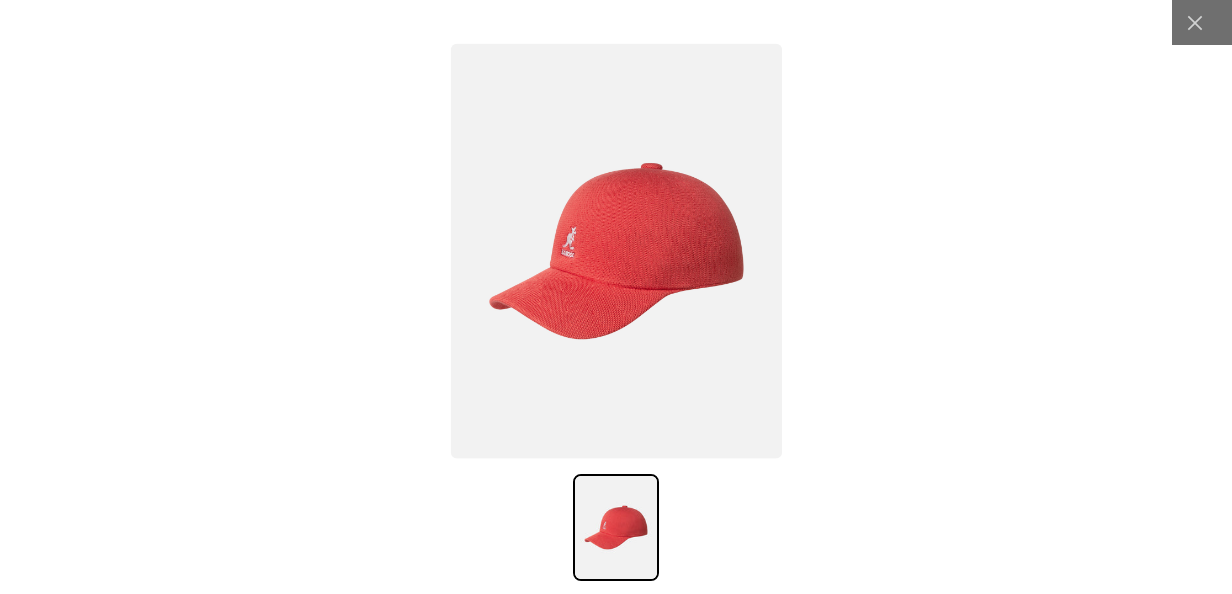 click at bounding box center (616, 297) 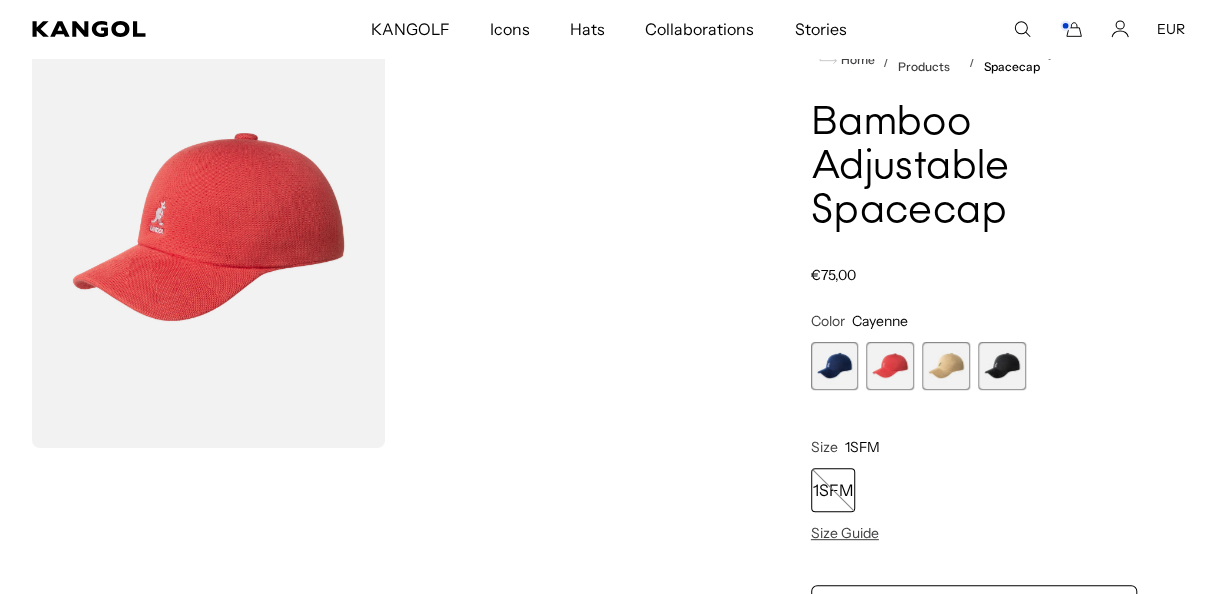 click at bounding box center [946, 366] 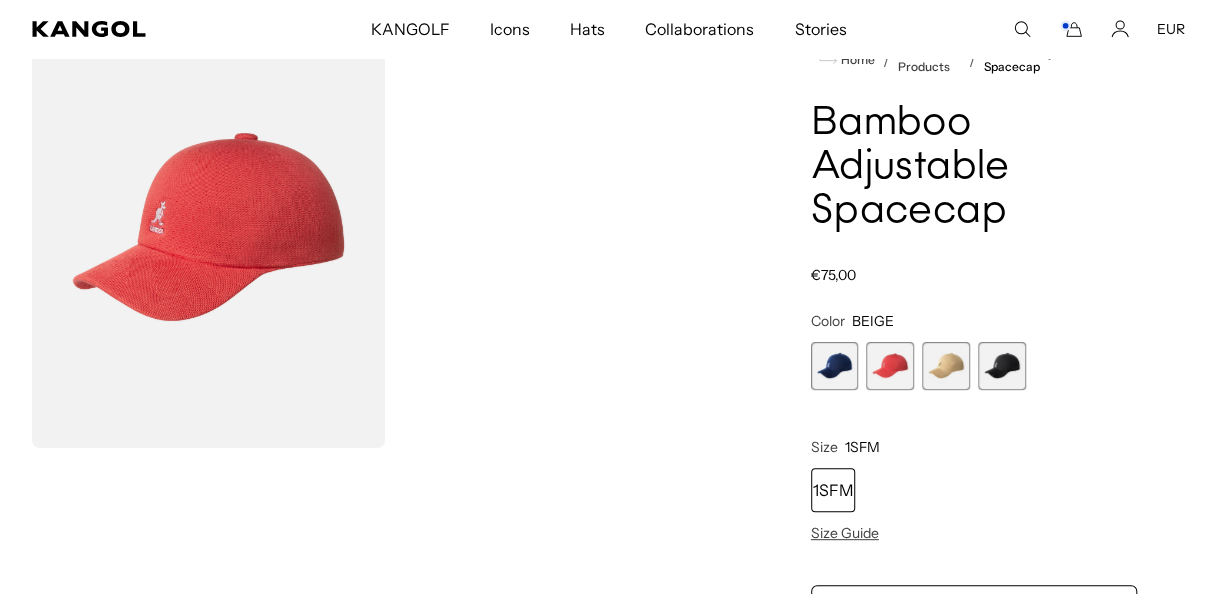 scroll, scrollTop: 0, scrollLeft: 0, axis: both 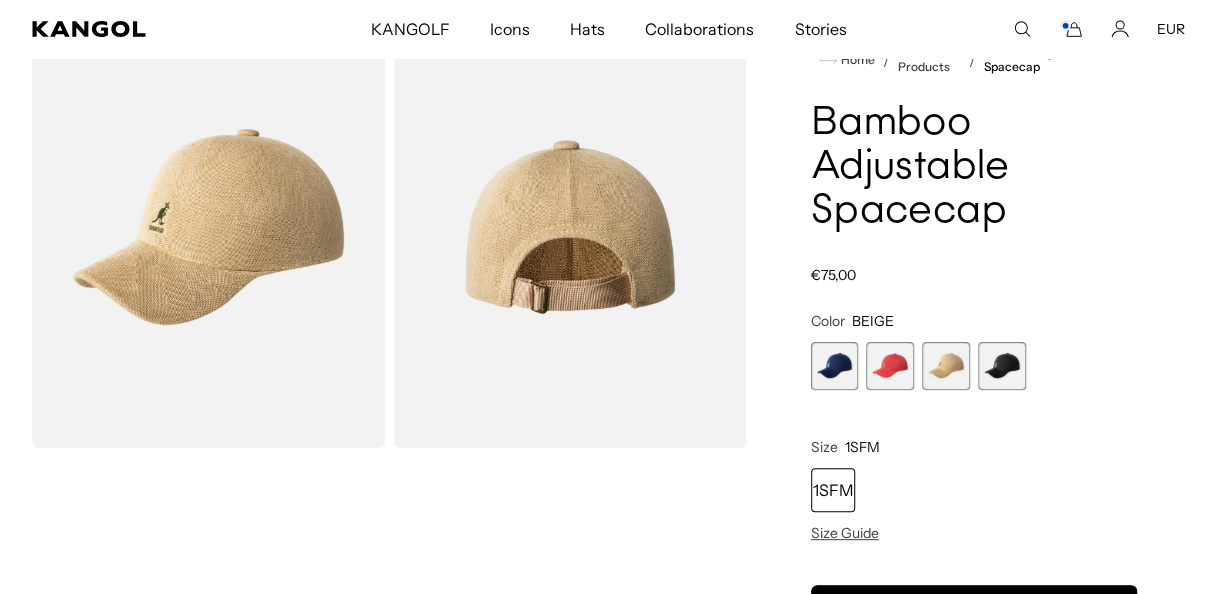 click at bounding box center (890, 366) 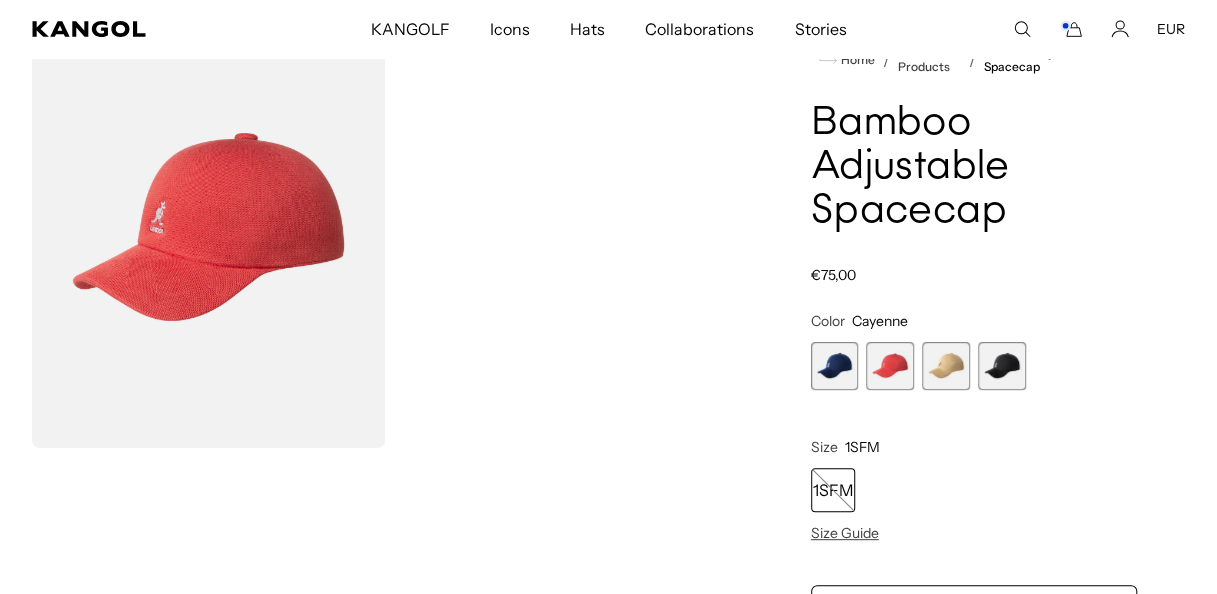 click at bounding box center (835, 366) 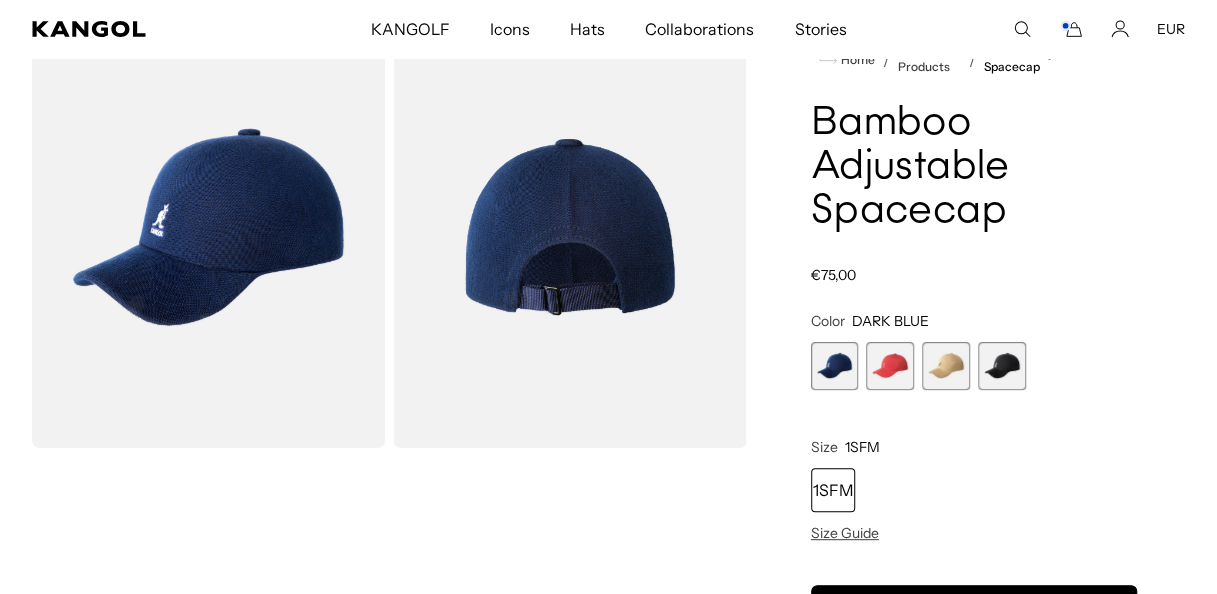 scroll, scrollTop: 0, scrollLeft: 412, axis: horizontal 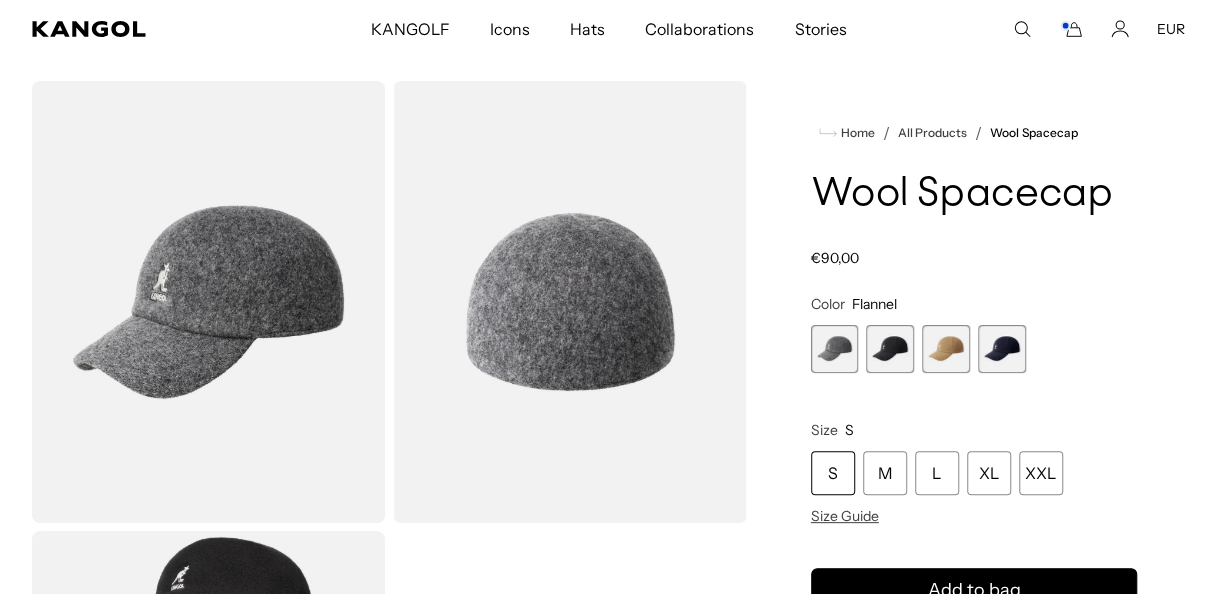 click at bounding box center [890, 349] 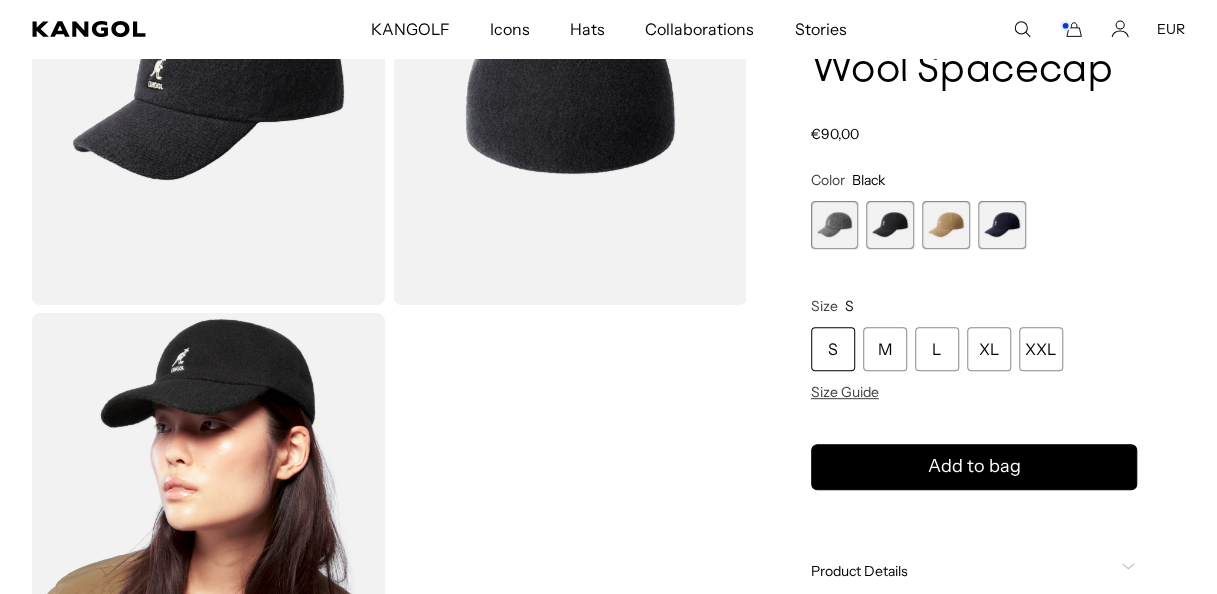 scroll, scrollTop: 280, scrollLeft: 0, axis: vertical 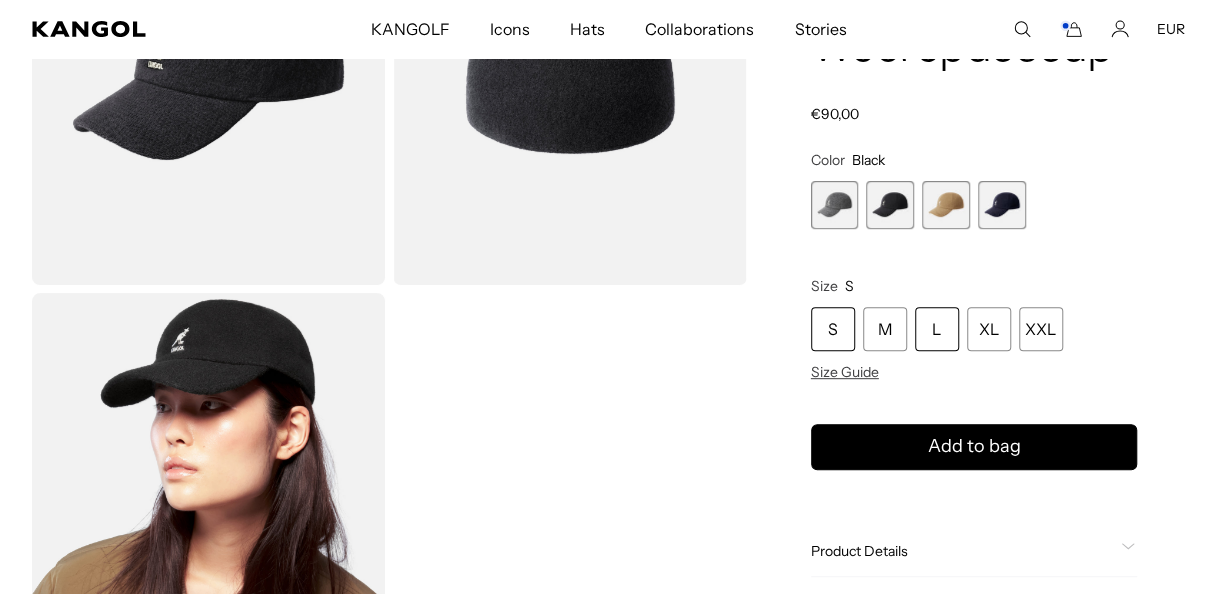 click on "L" at bounding box center [937, 328] 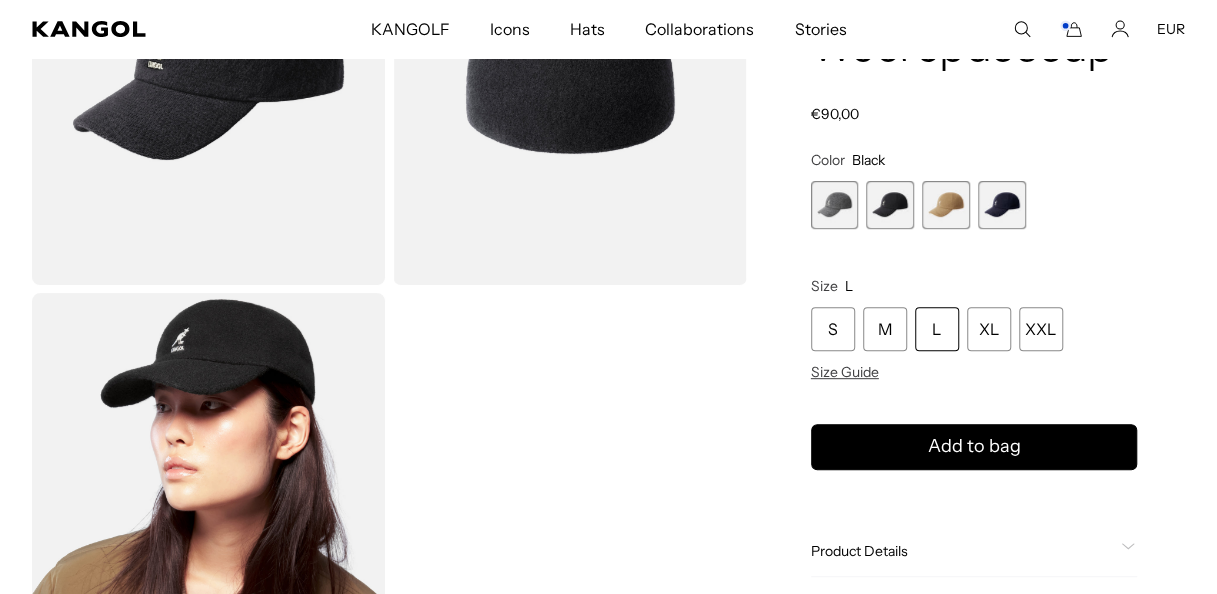 click at bounding box center (946, 205) 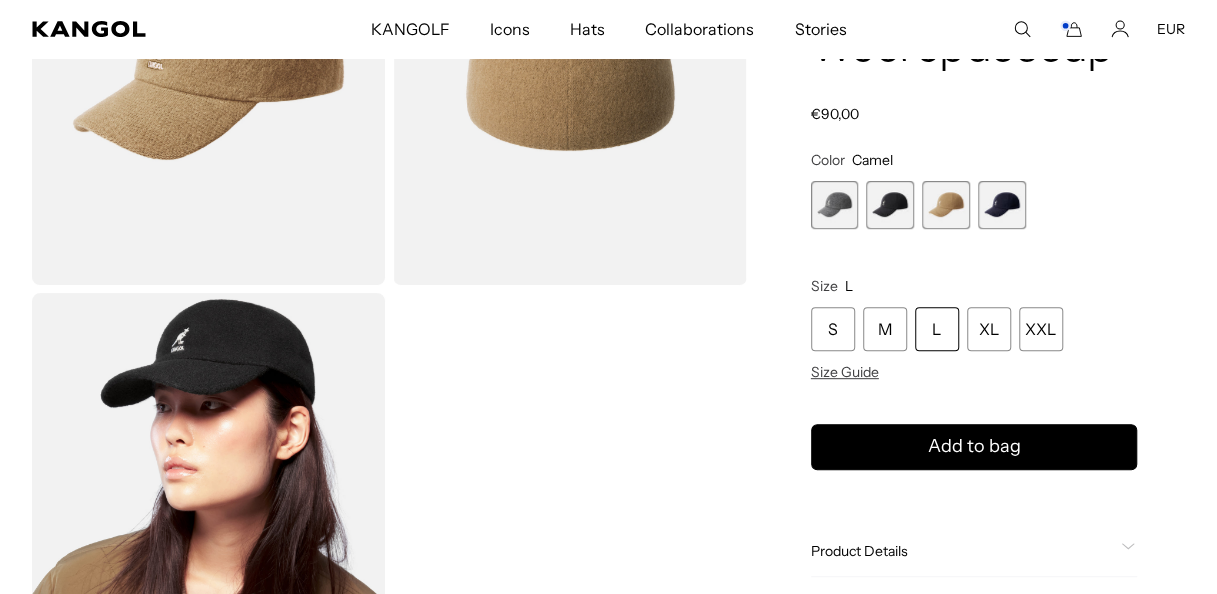 scroll, scrollTop: 0, scrollLeft: 0, axis: both 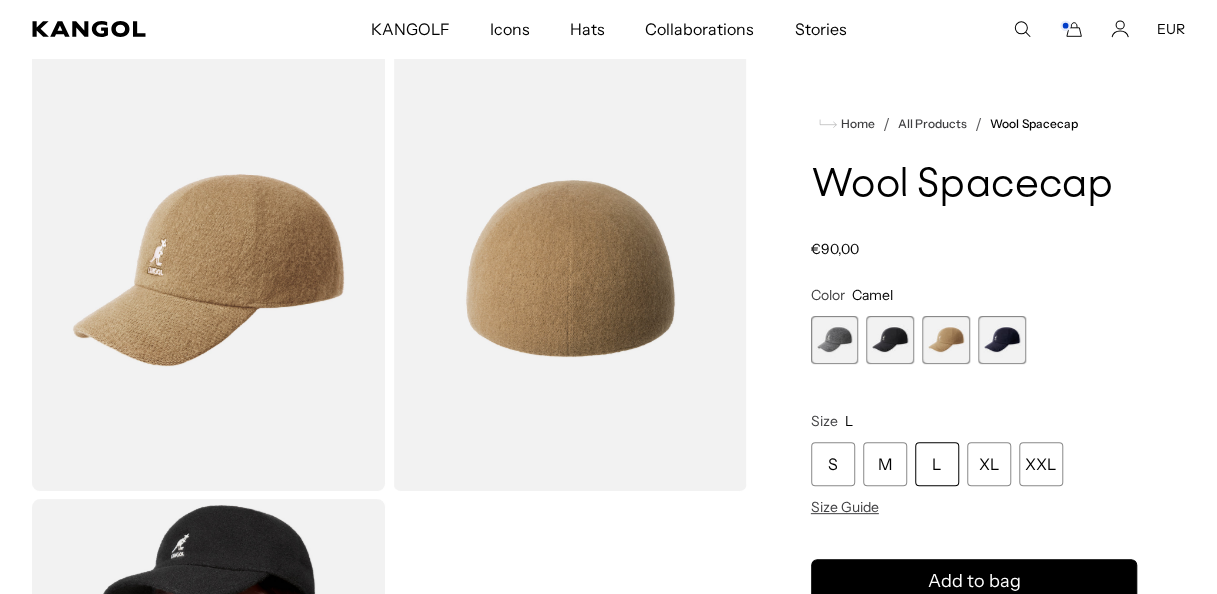 click at bounding box center (1002, 340) 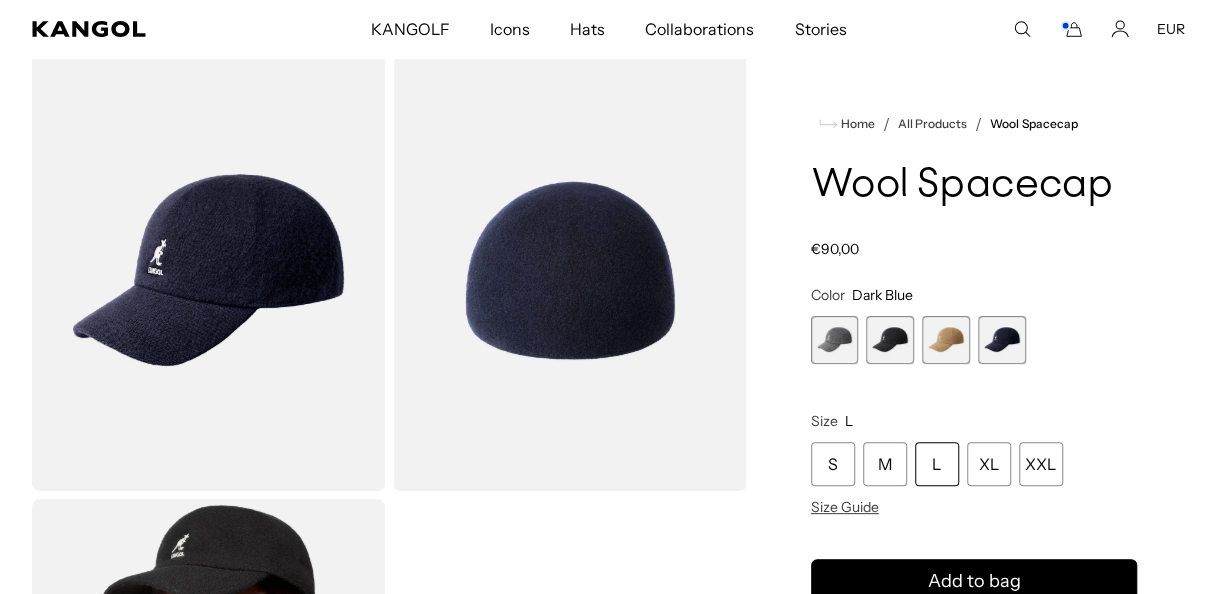 scroll, scrollTop: 0, scrollLeft: 412, axis: horizontal 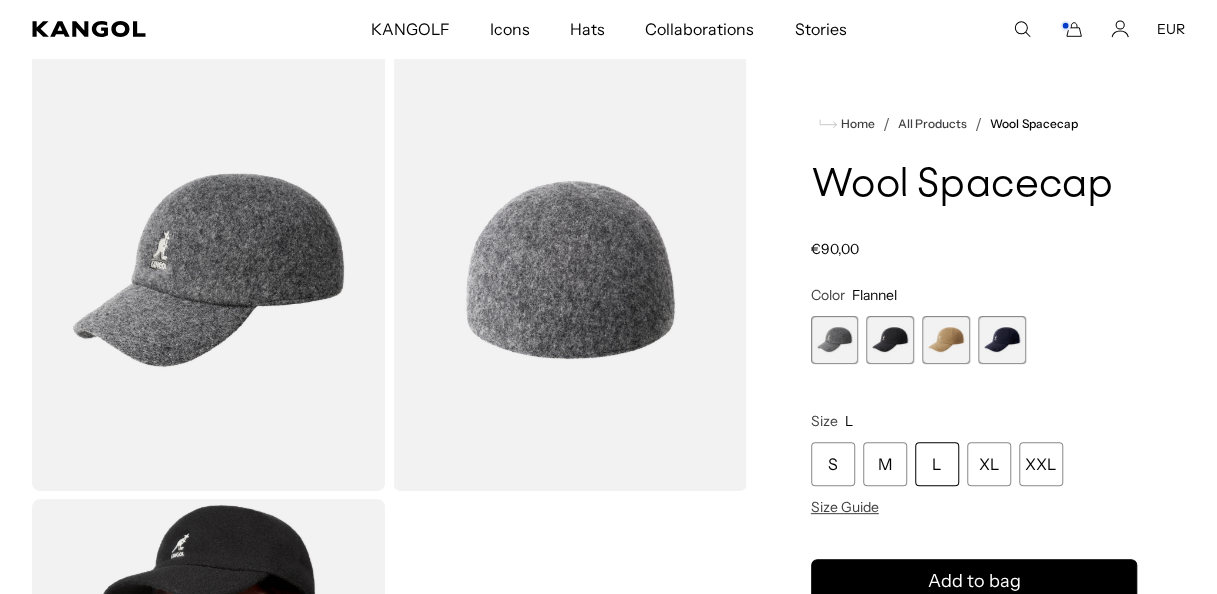 click at bounding box center [890, 340] 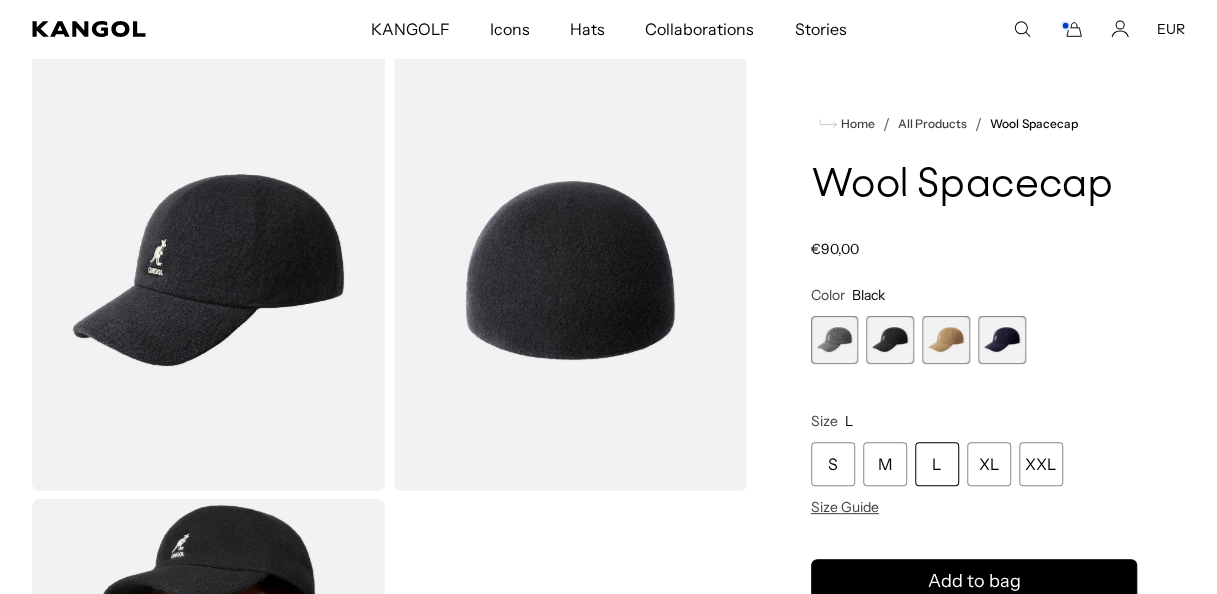 scroll, scrollTop: 0, scrollLeft: 412, axis: horizontal 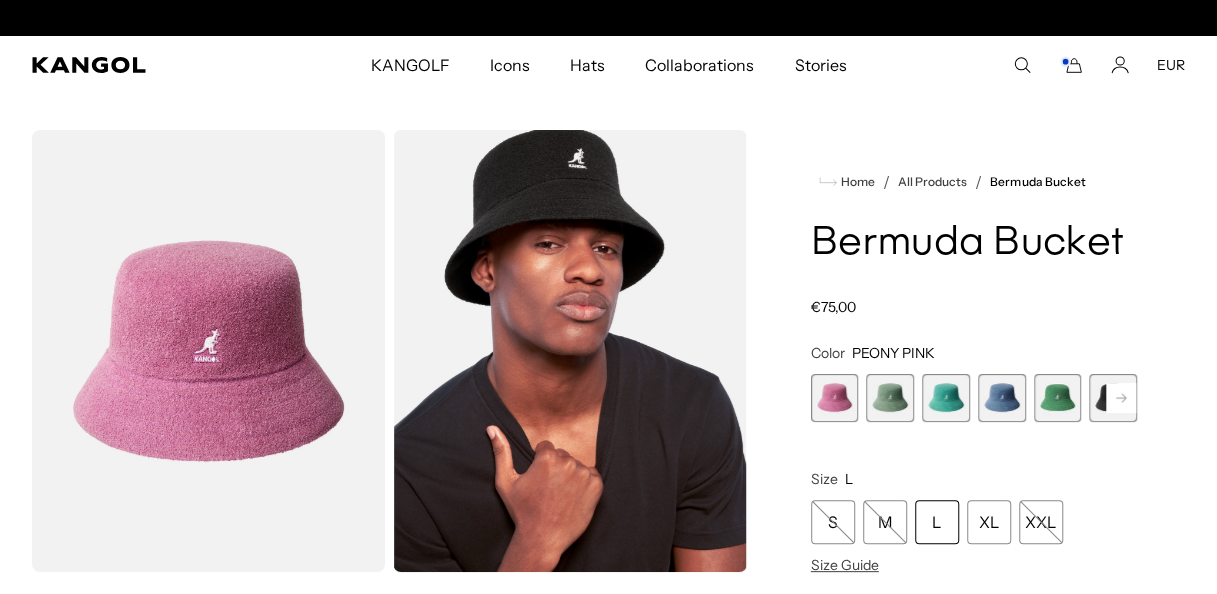click 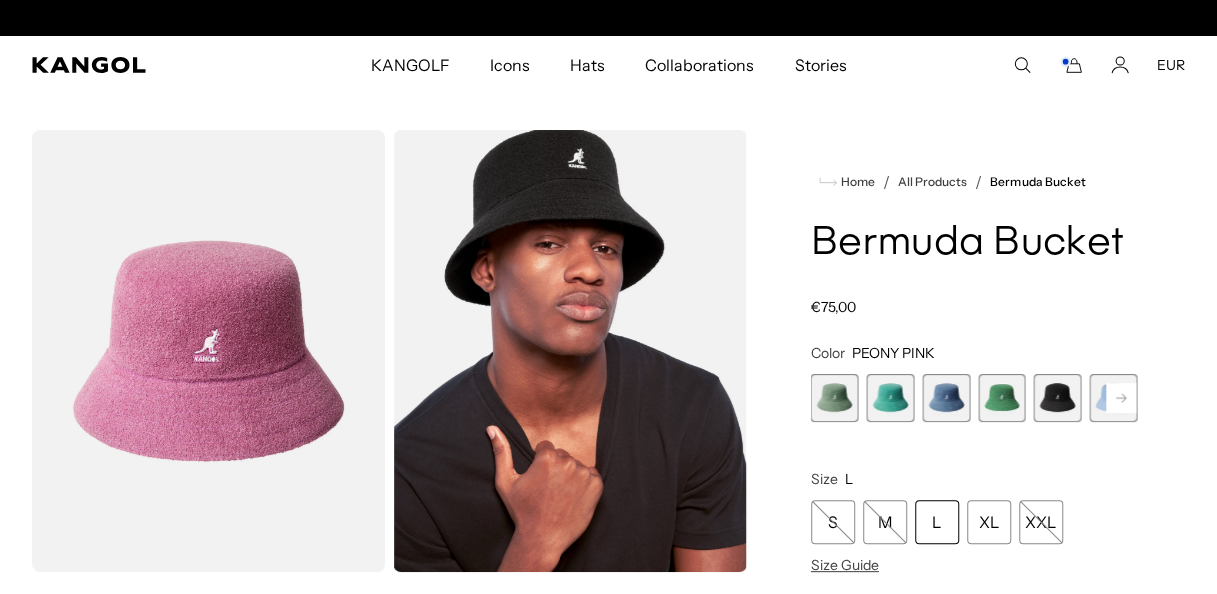 scroll, scrollTop: 0, scrollLeft: 0, axis: both 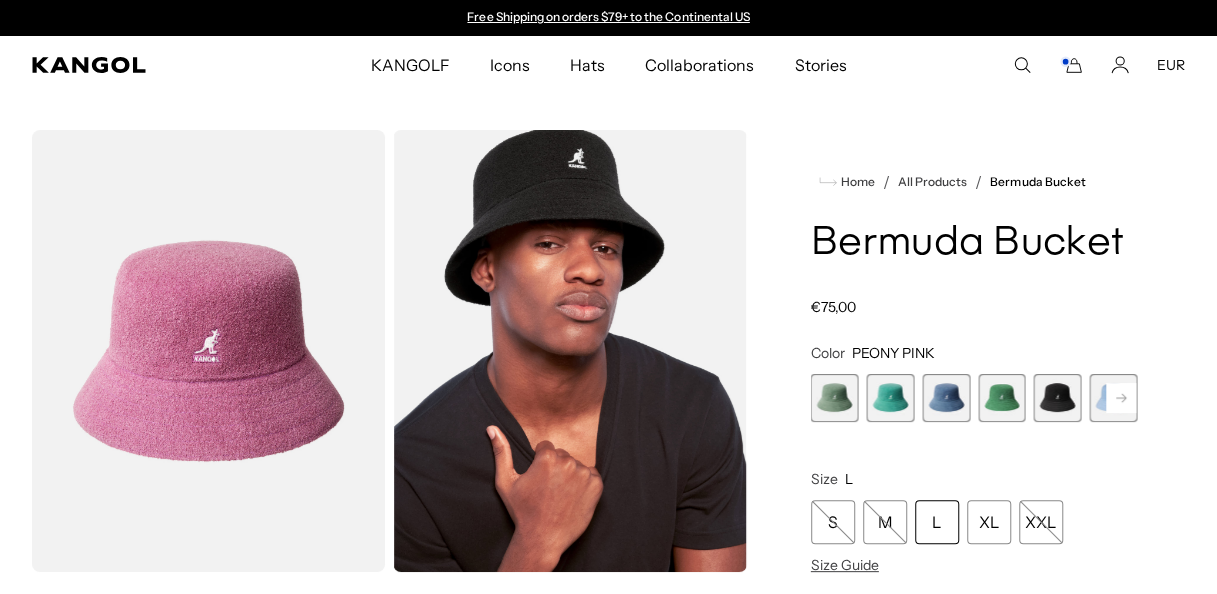 click 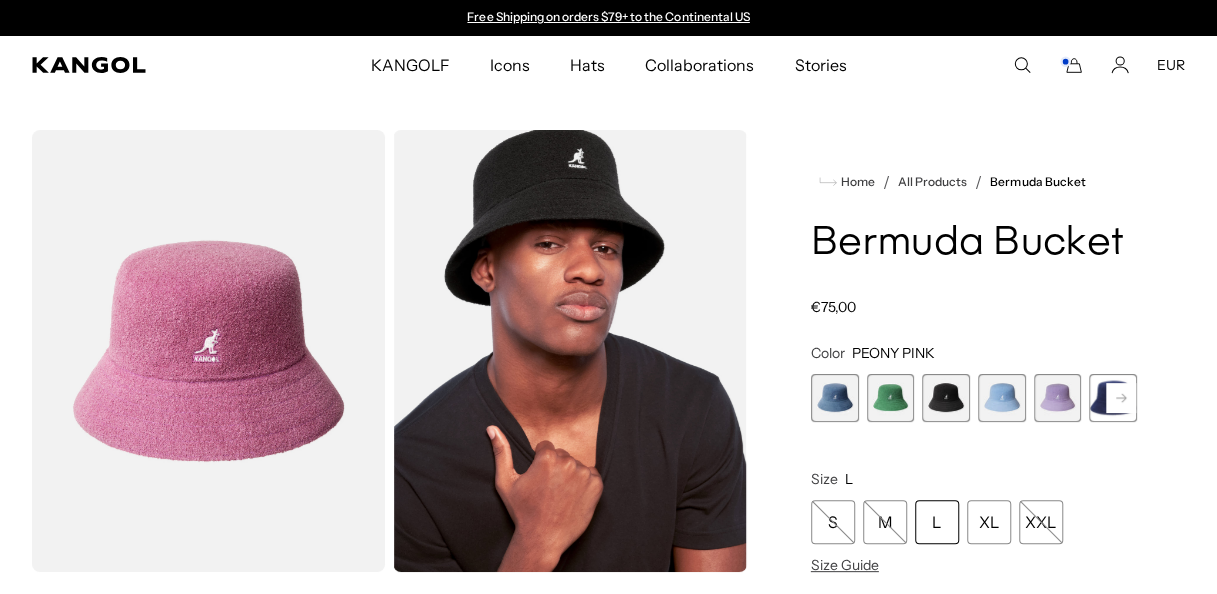 click 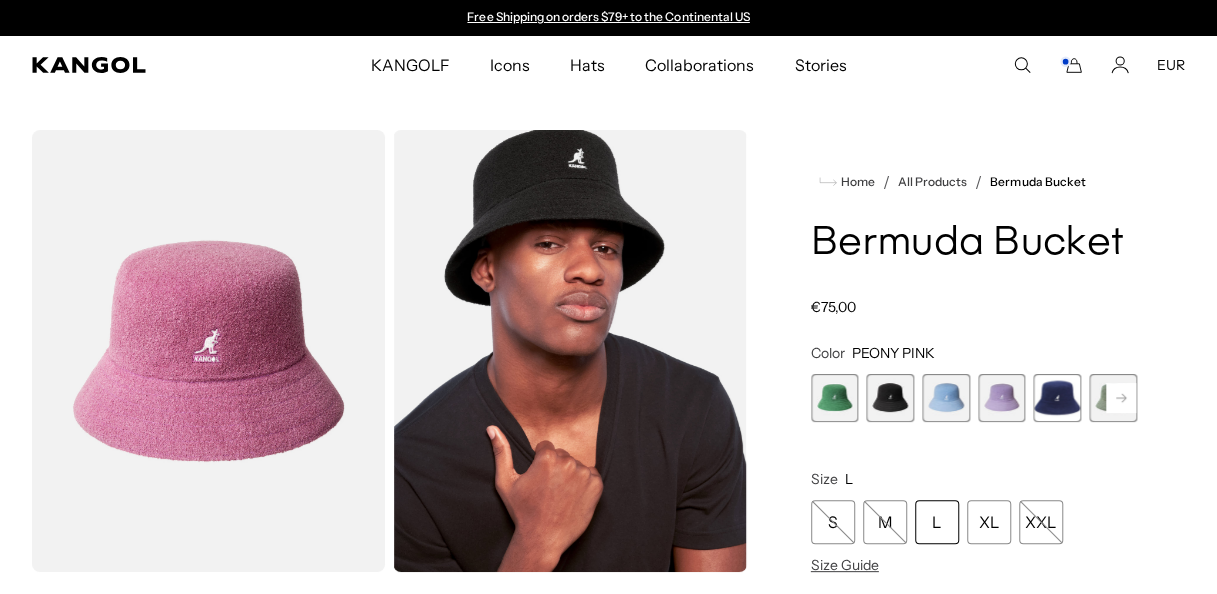 click 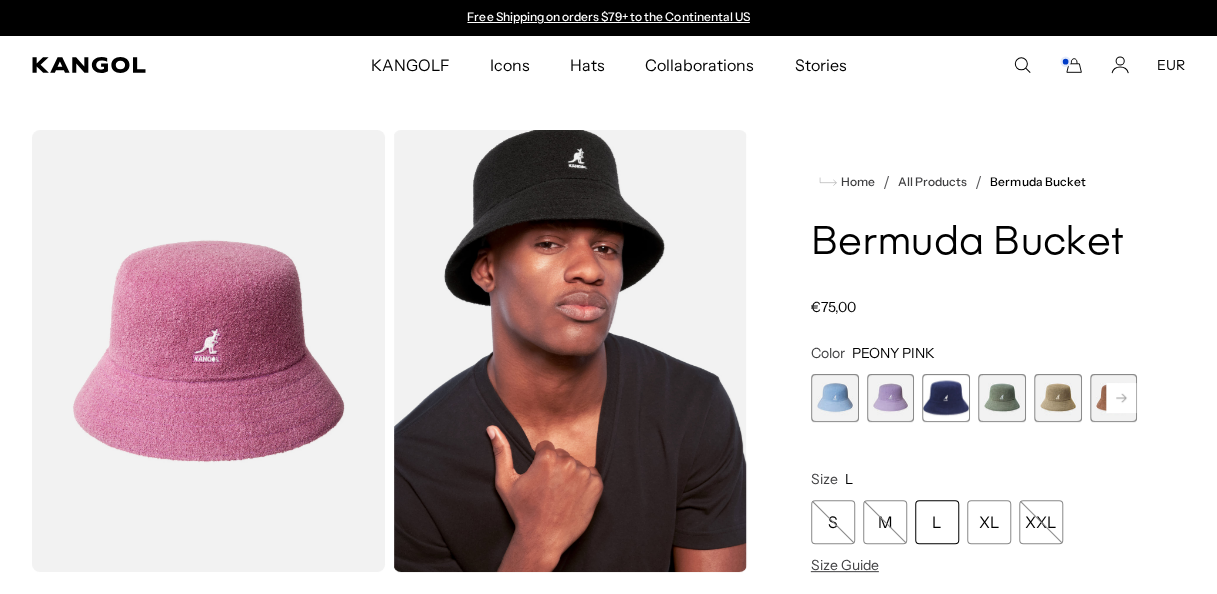 click 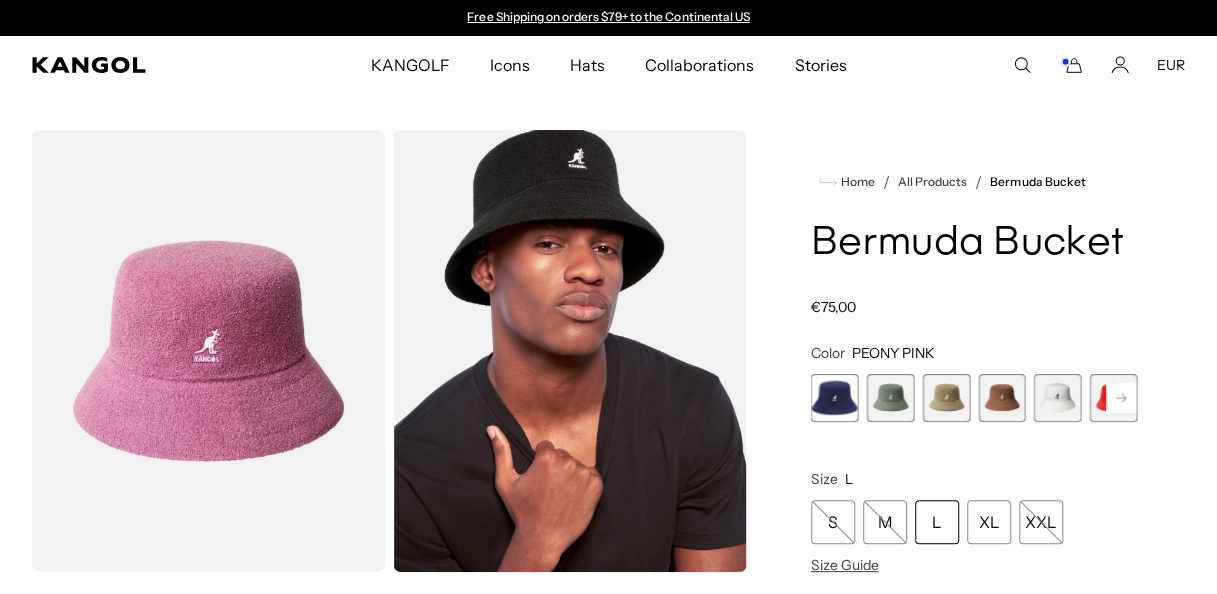 click 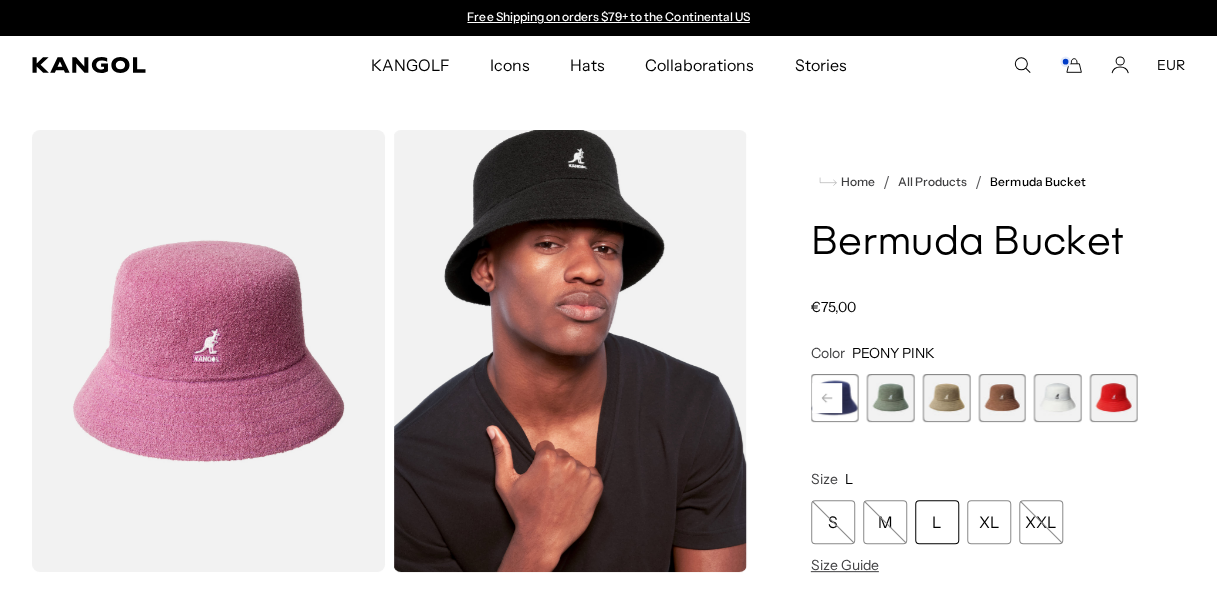 click at bounding box center [1113, 398] 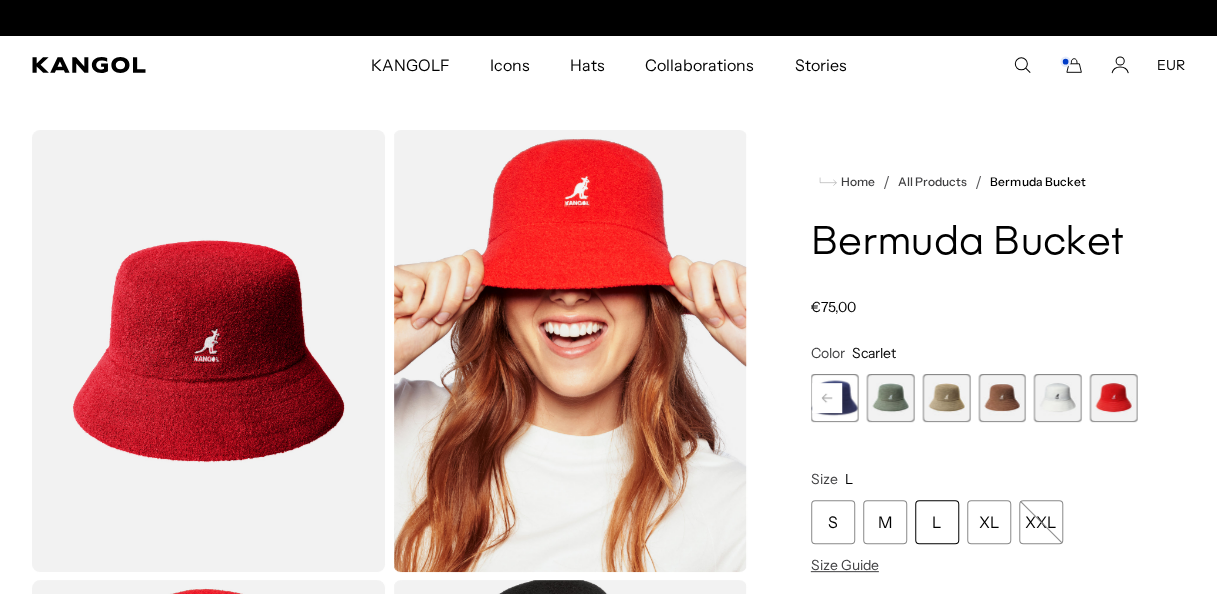 scroll, scrollTop: 0, scrollLeft: 412, axis: horizontal 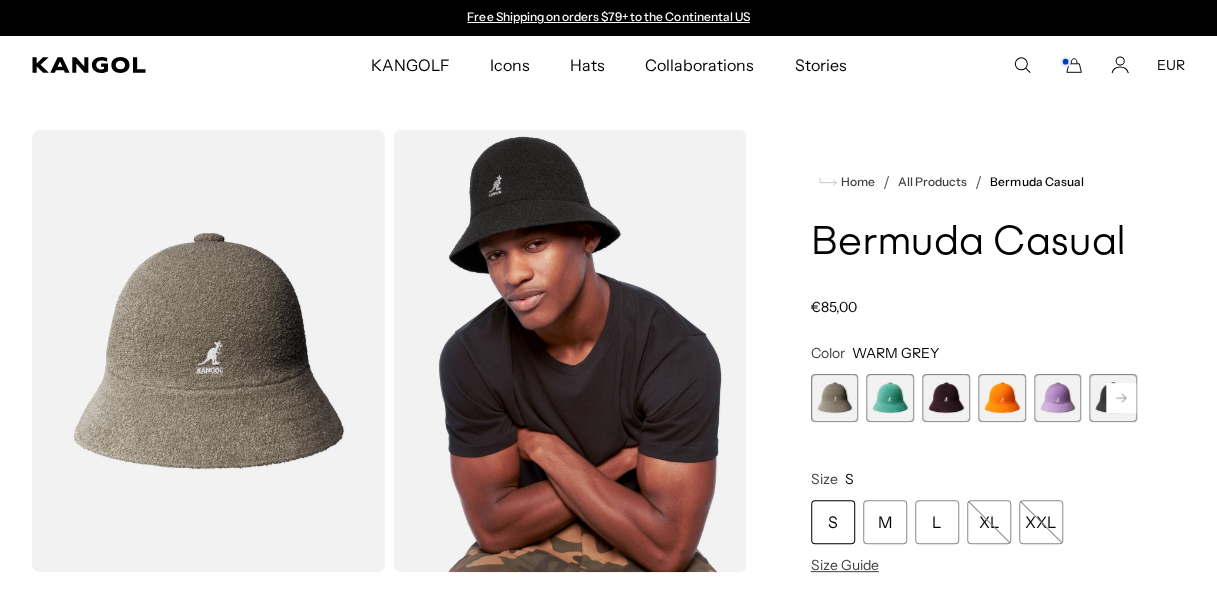 click 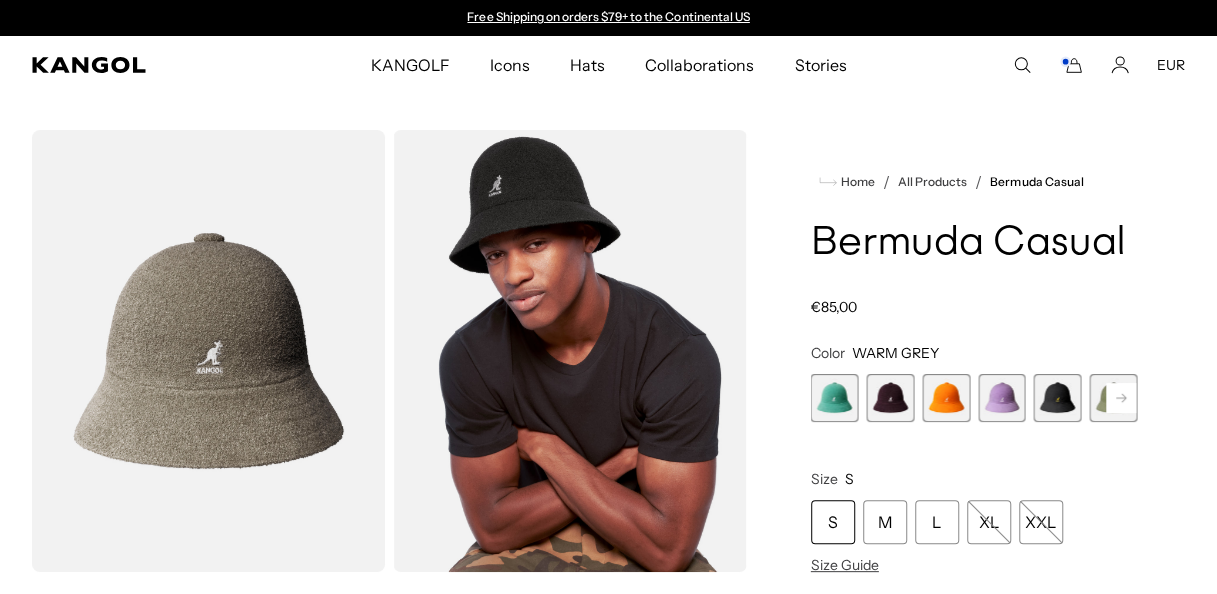 click 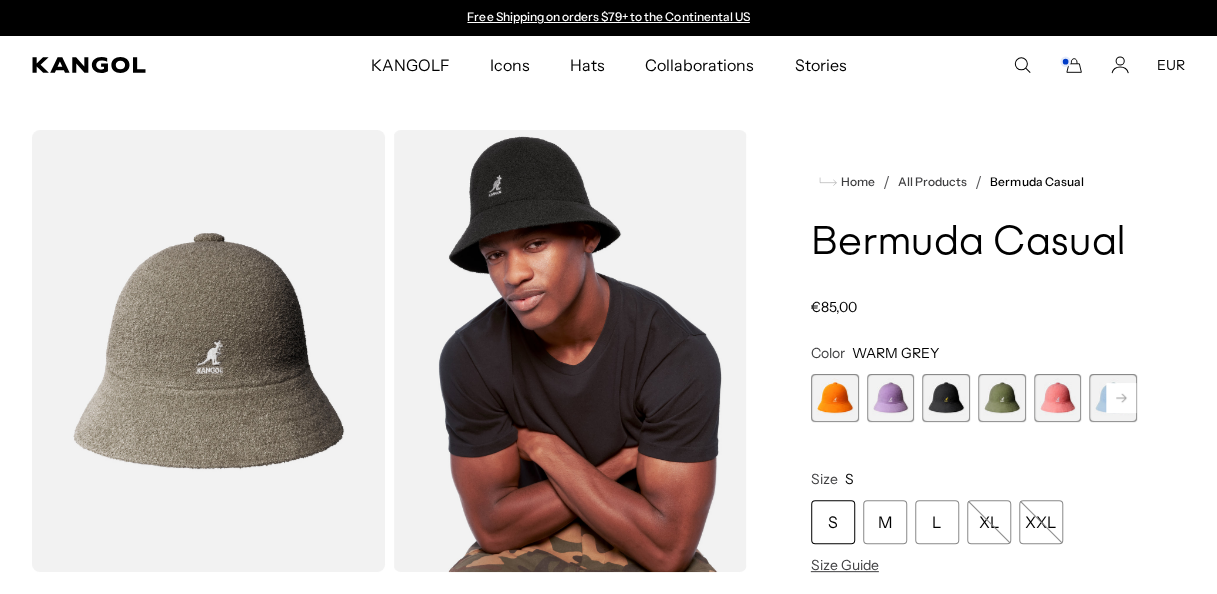 click 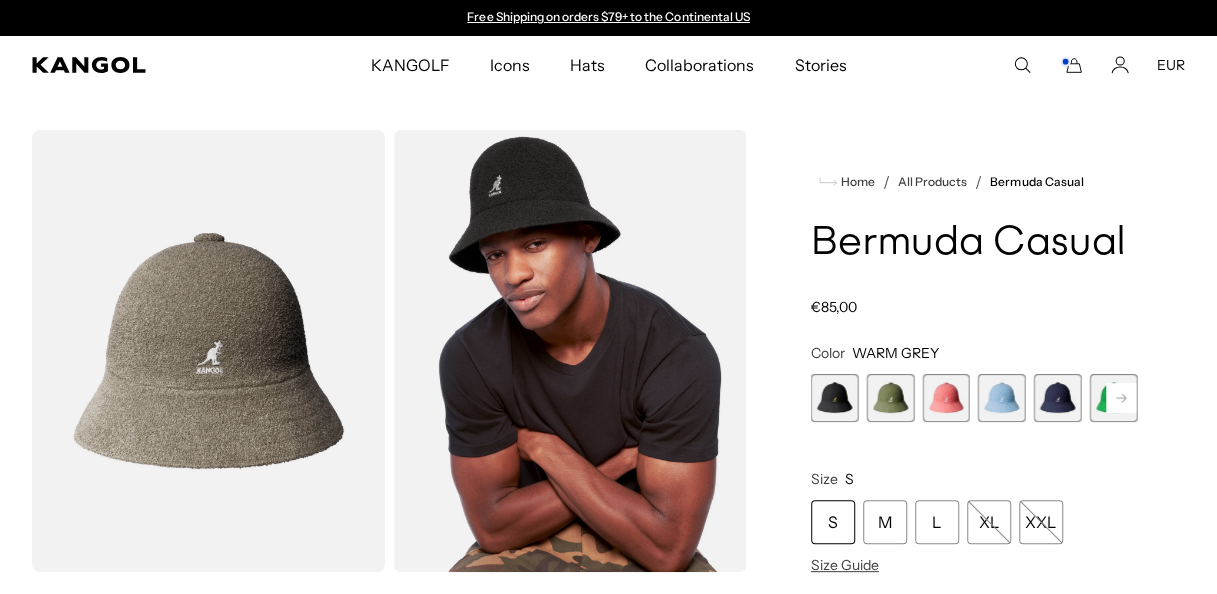 click 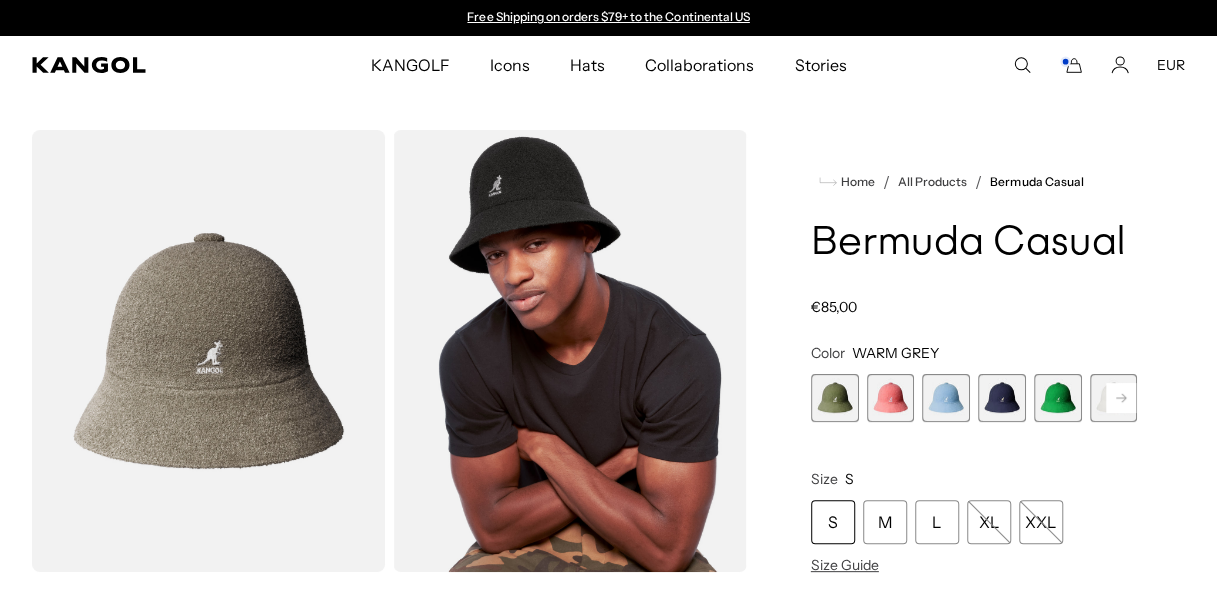 click 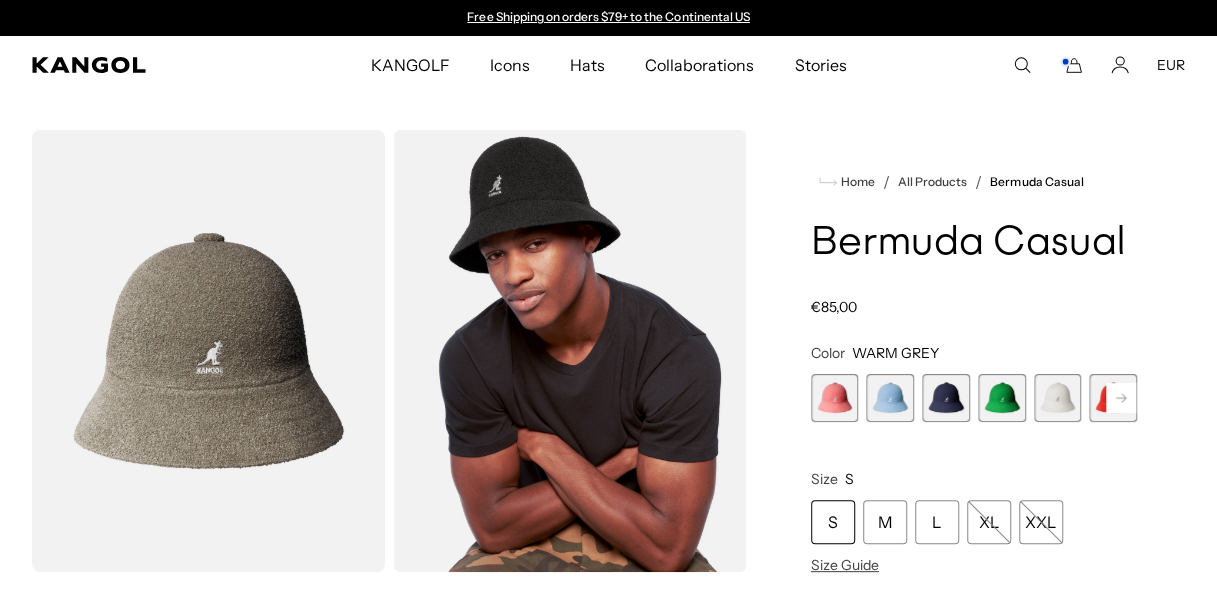 click 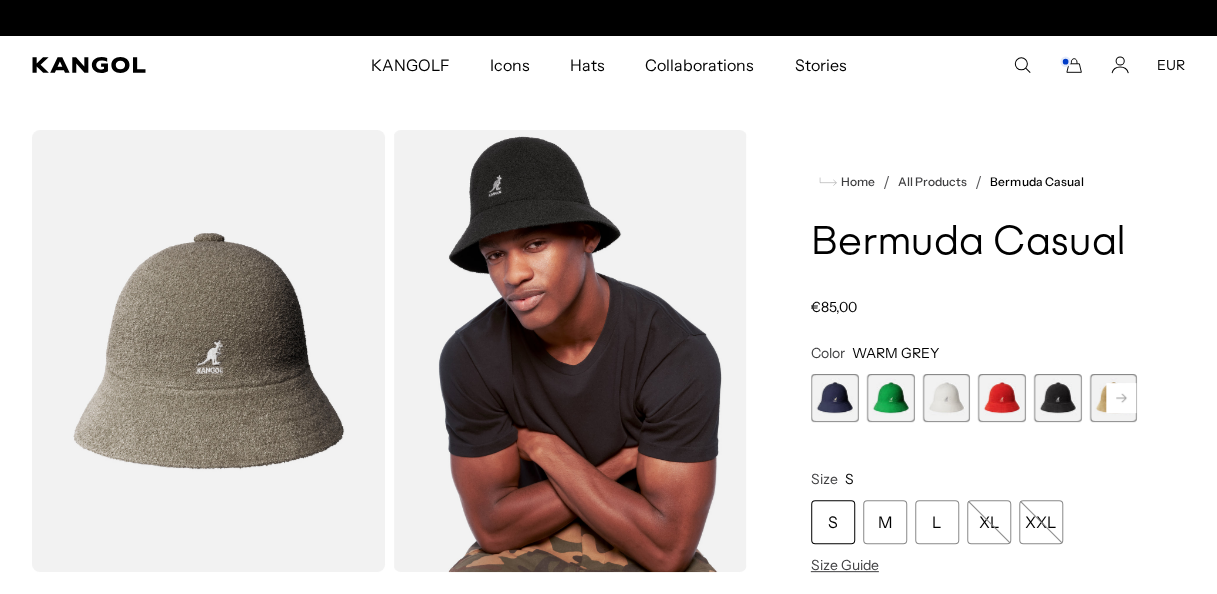 click 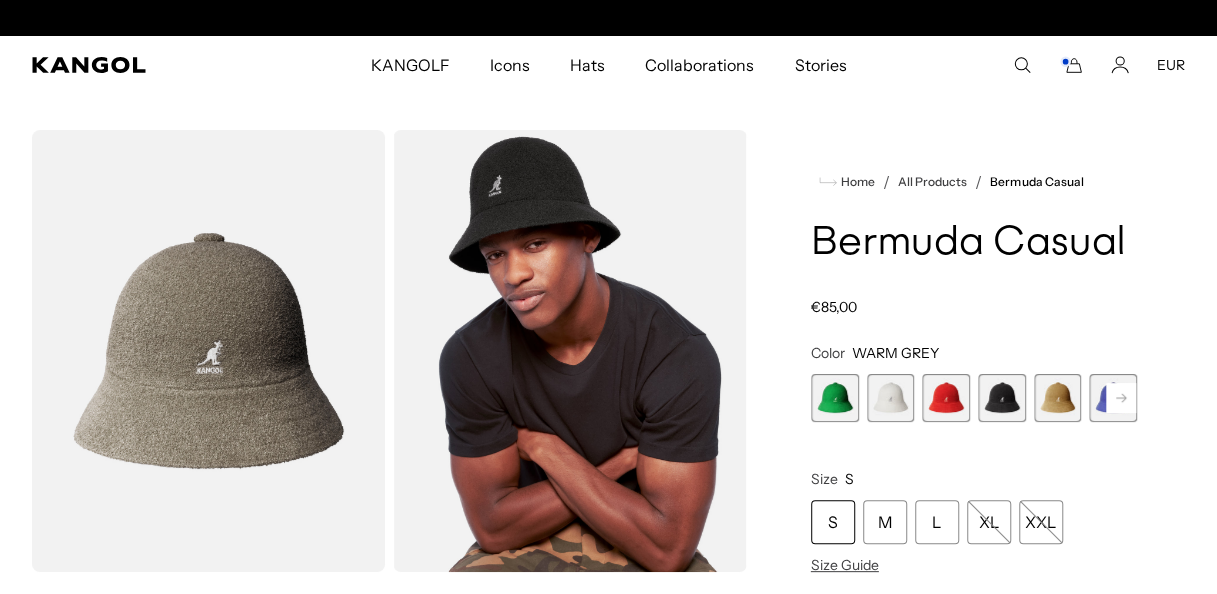 scroll, scrollTop: 0, scrollLeft: 412, axis: horizontal 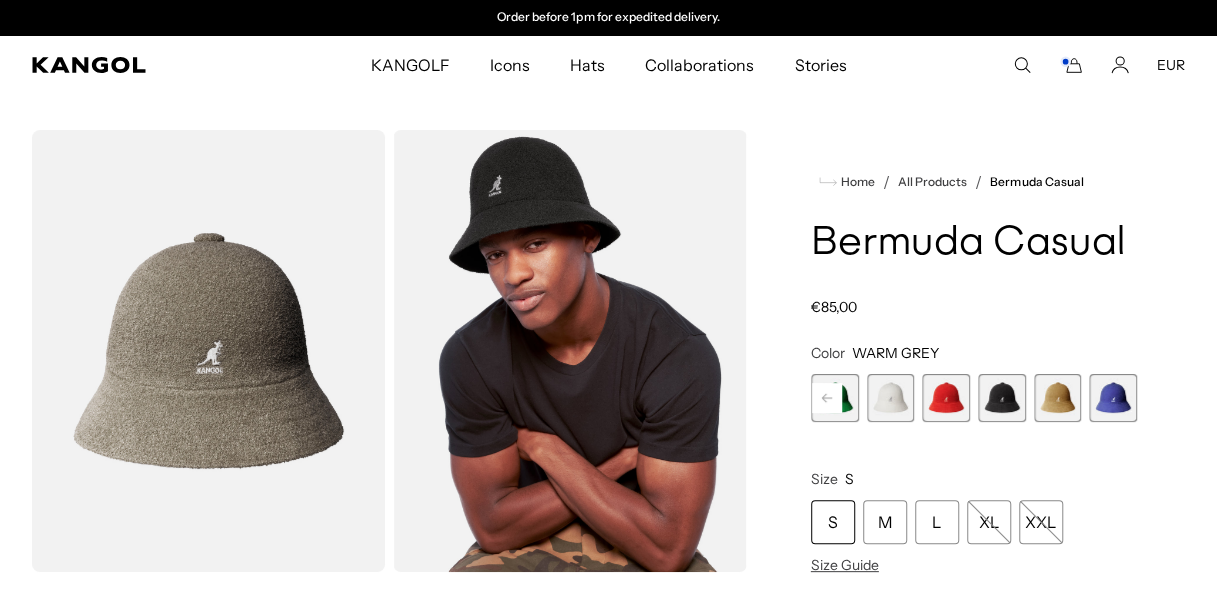 click on "WARM GREY
Variant sold out or unavailable
AQUATIC
Variant sold out or unavailable
DEEP PLUM
Variant sold out or unavailable
ELECTRIC KUMQUAT
Variant sold out or unavailable
Digital Lavender
Variant sold out or unavailable
Black/Gold
Variant sold out or unavailable
Oil Green
Variant sold out or unavailable" at bounding box center [974, 398] 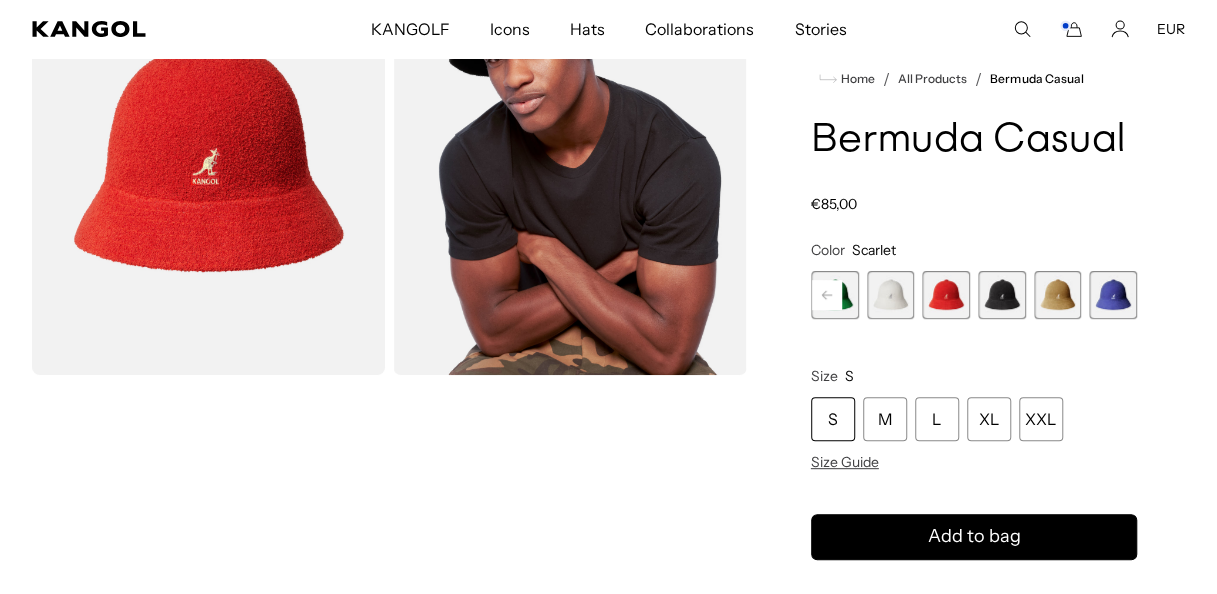 scroll, scrollTop: 200, scrollLeft: 0, axis: vertical 